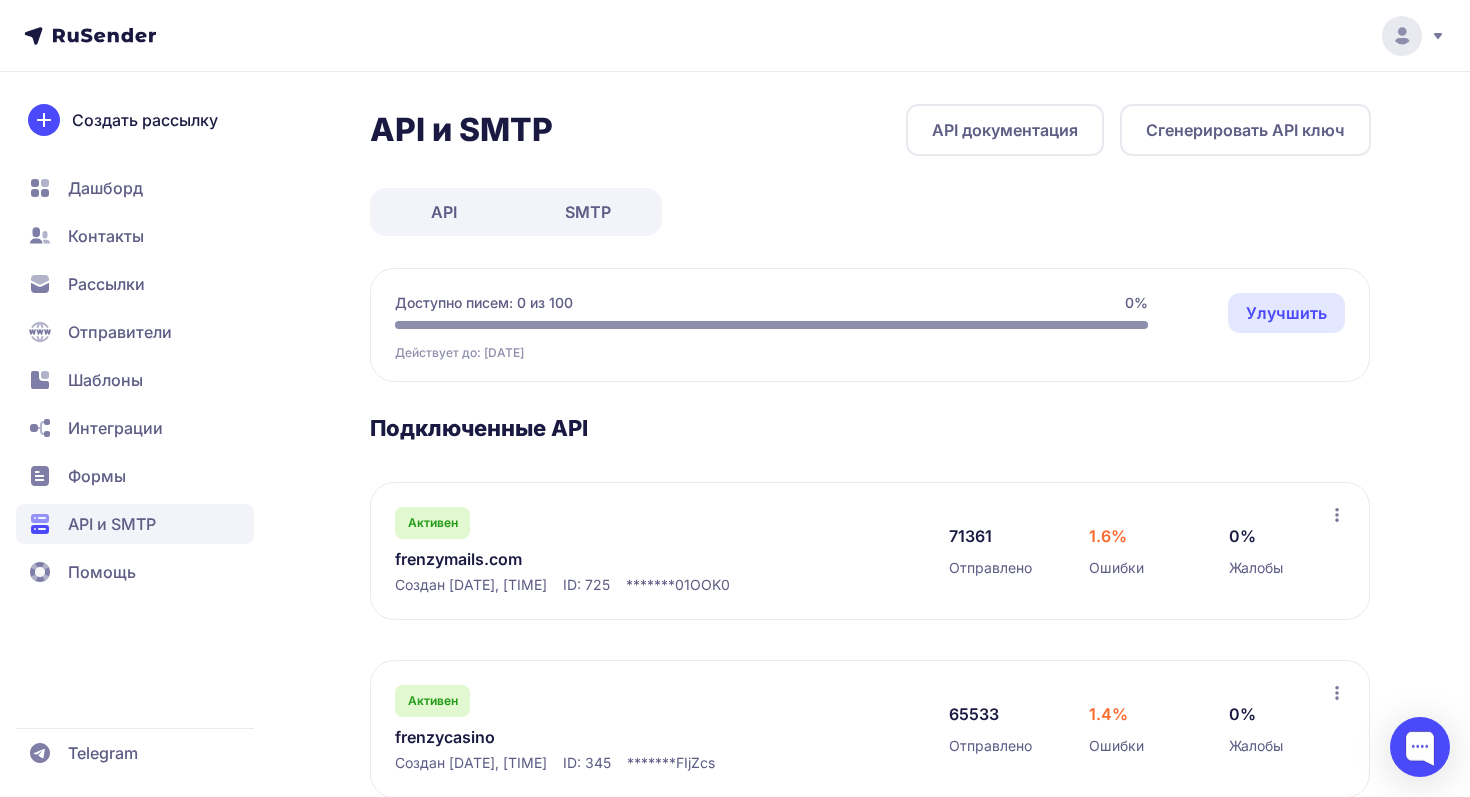 scroll, scrollTop: 0, scrollLeft: 0, axis: both 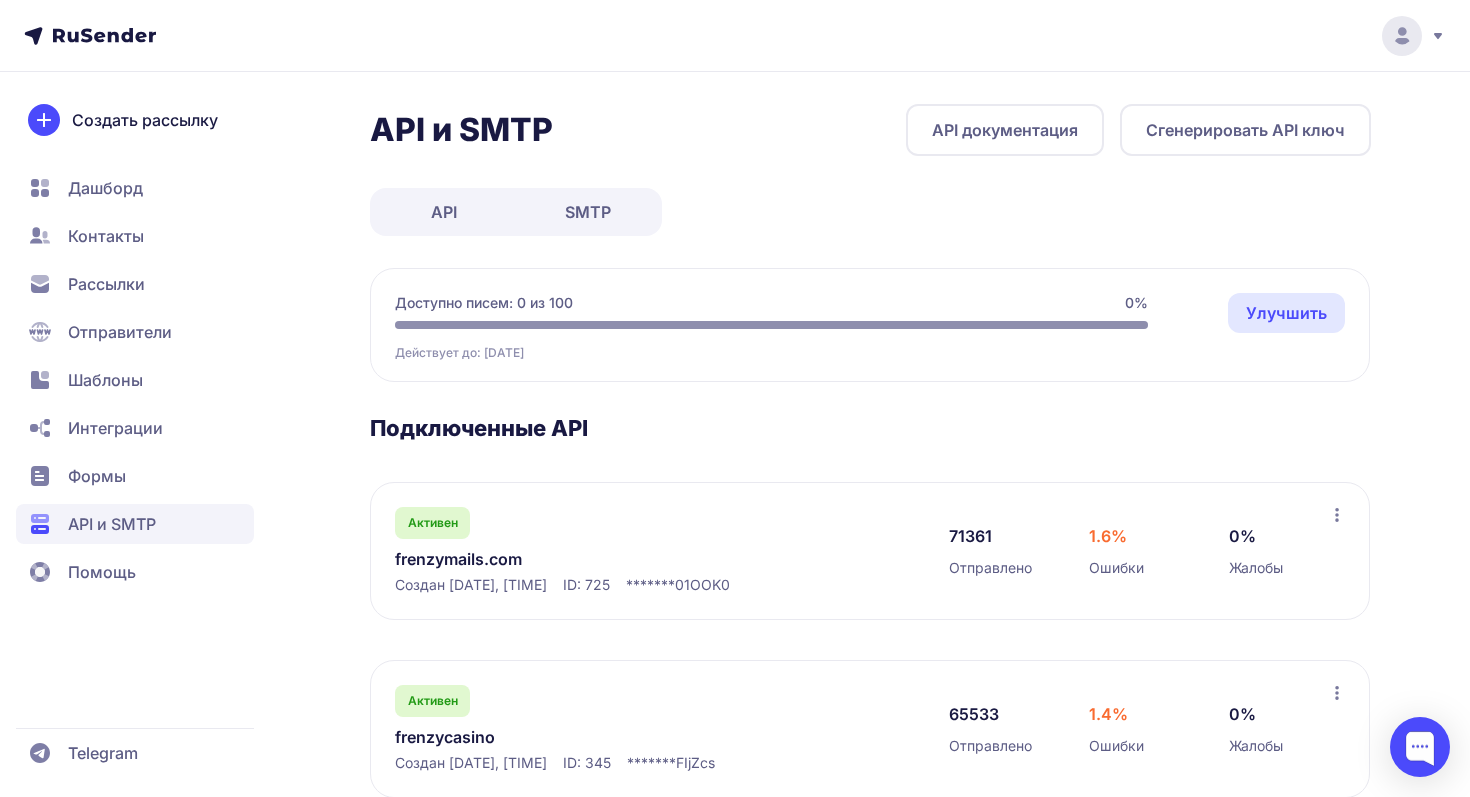 click on "Улучшить" at bounding box center [1286, 313] 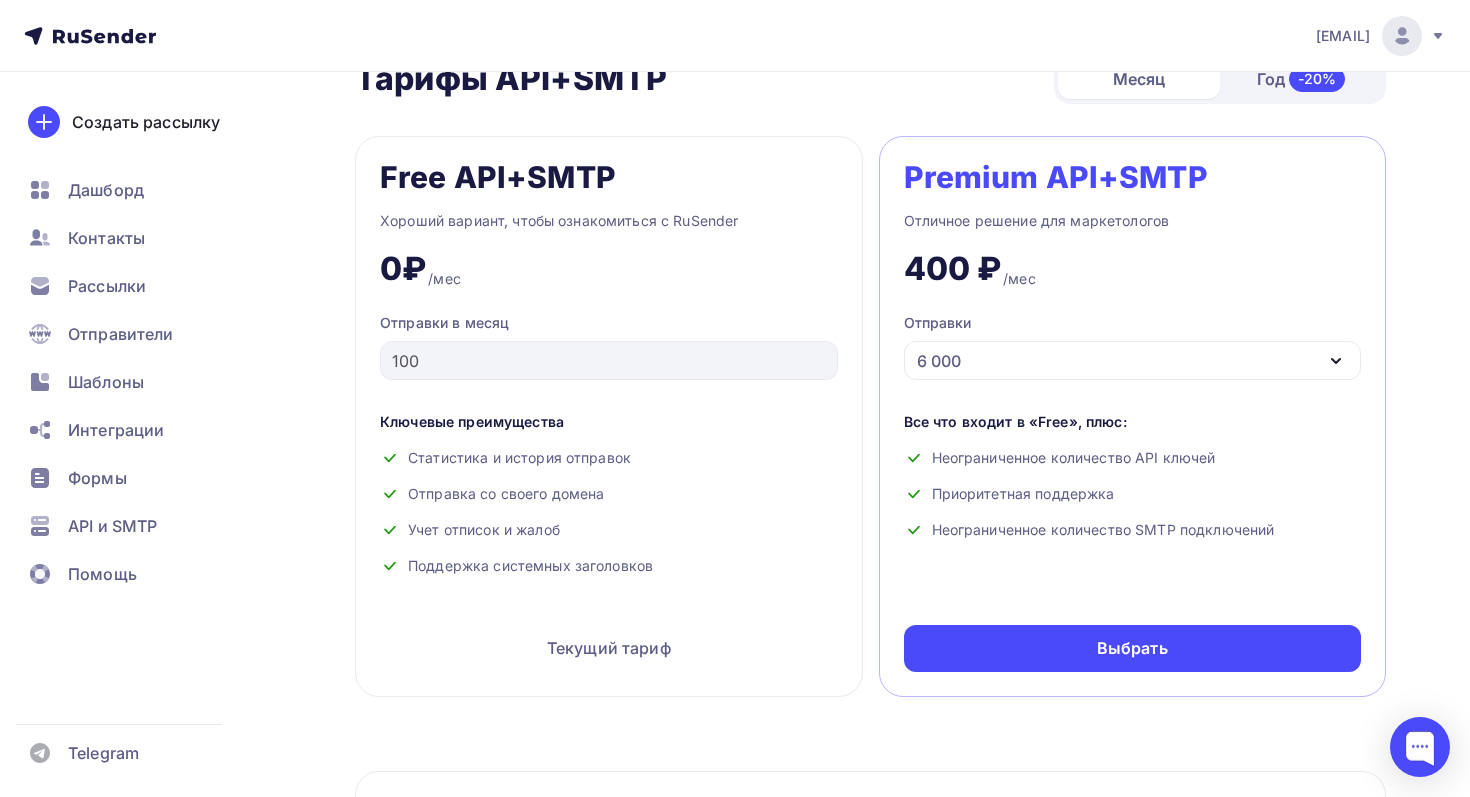scroll, scrollTop: 823, scrollLeft: 0, axis: vertical 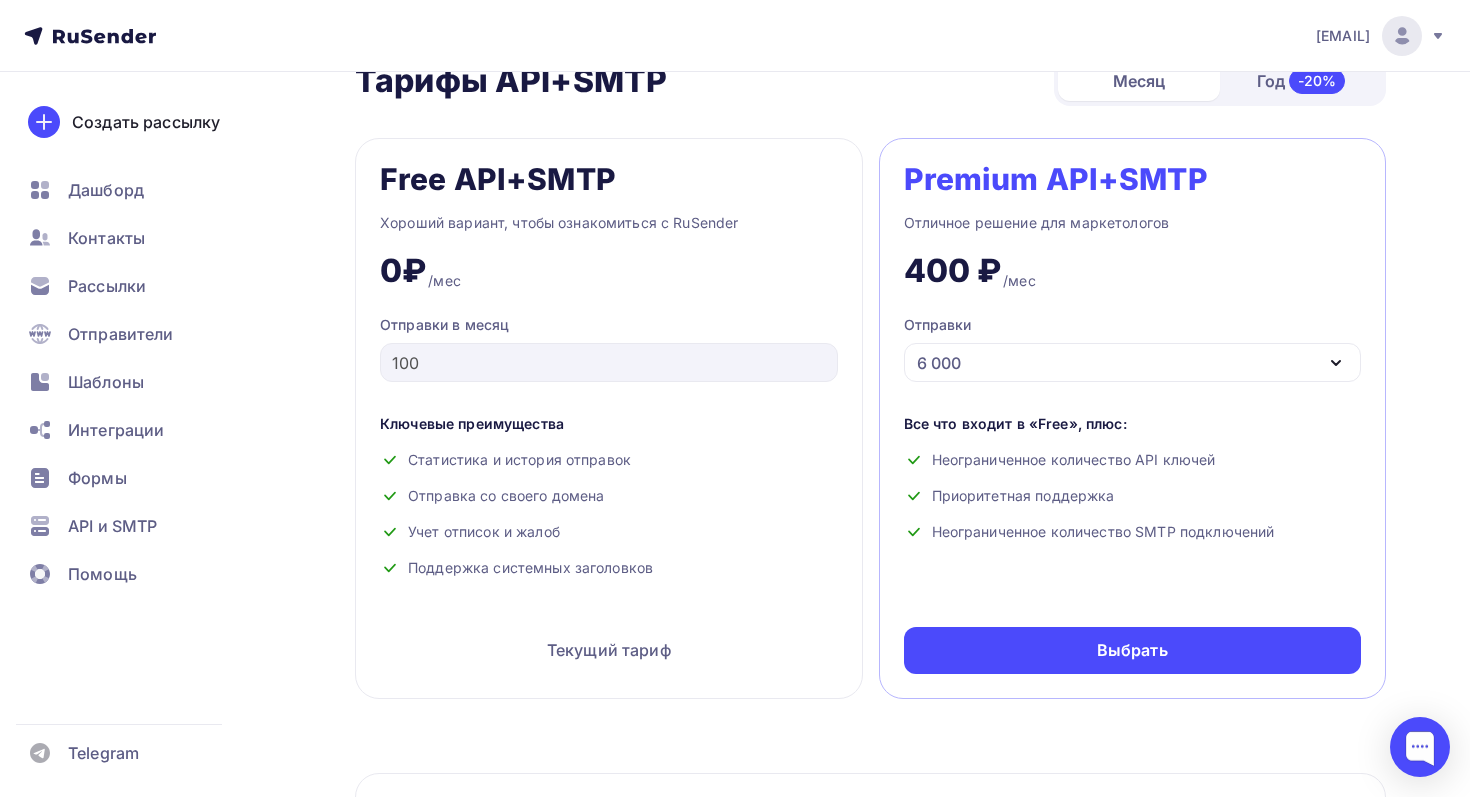 click on "6 000" at bounding box center (1133, 362) 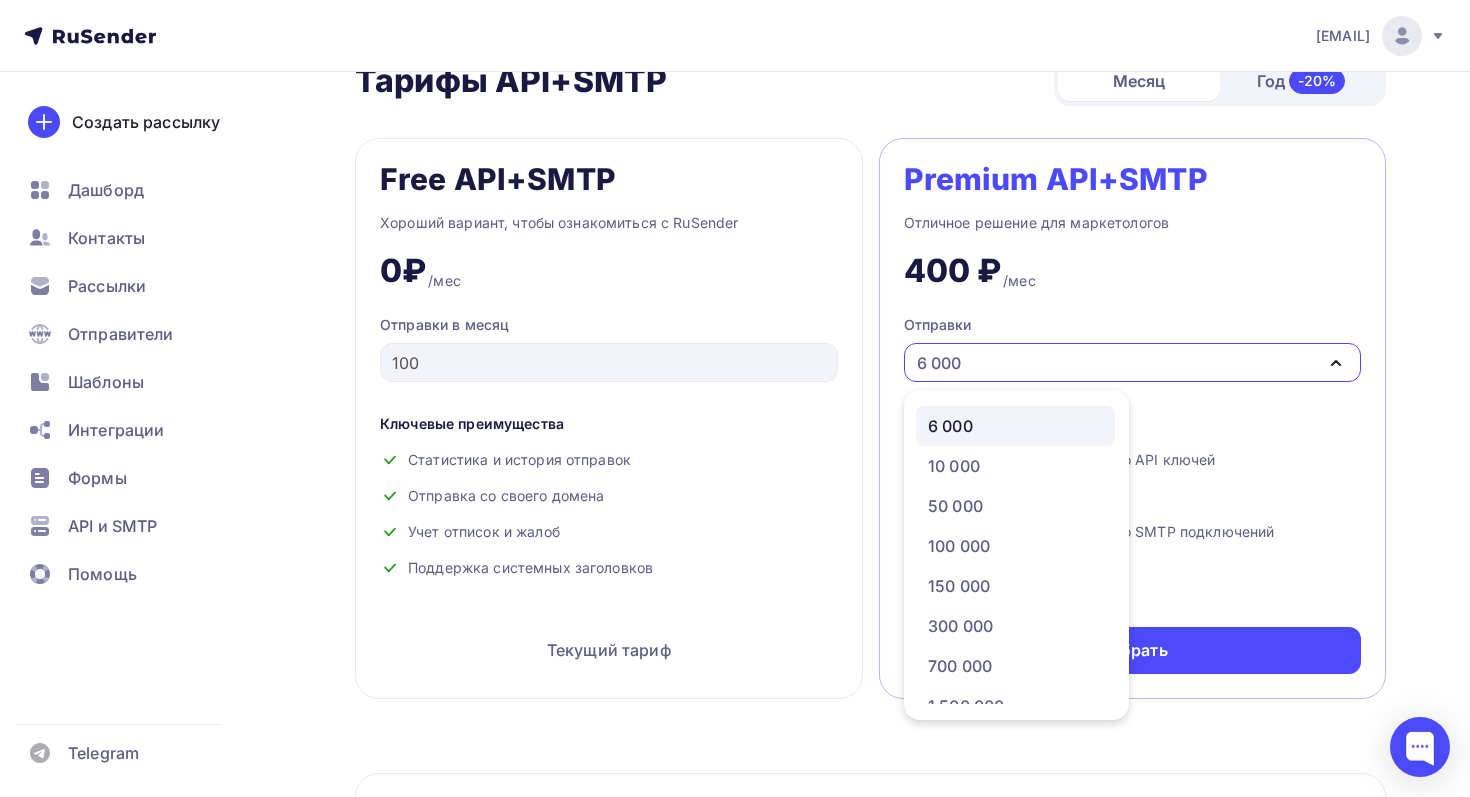 click on "6 000" at bounding box center [1133, 362] 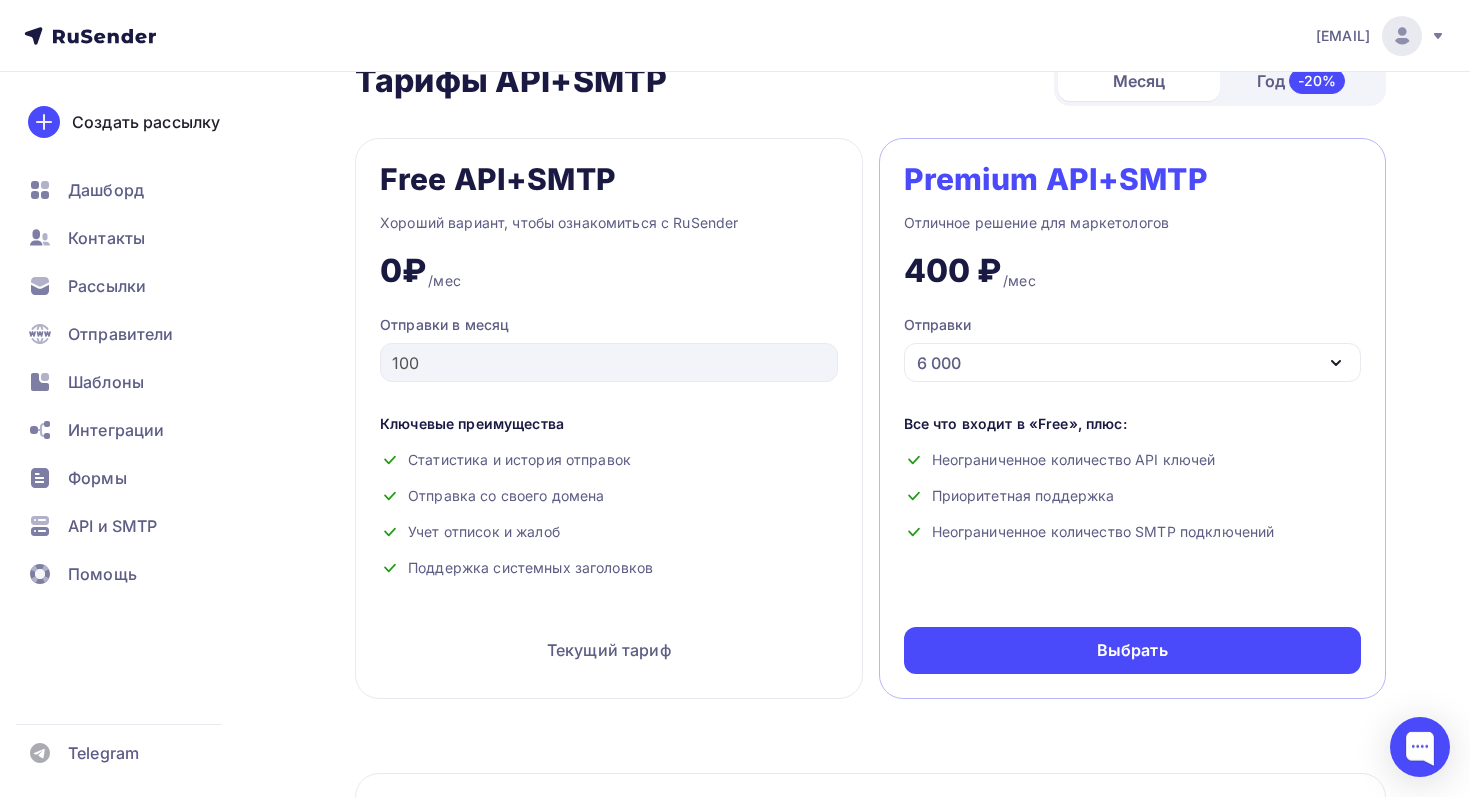click on "6 000" at bounding box center [1133, 362] 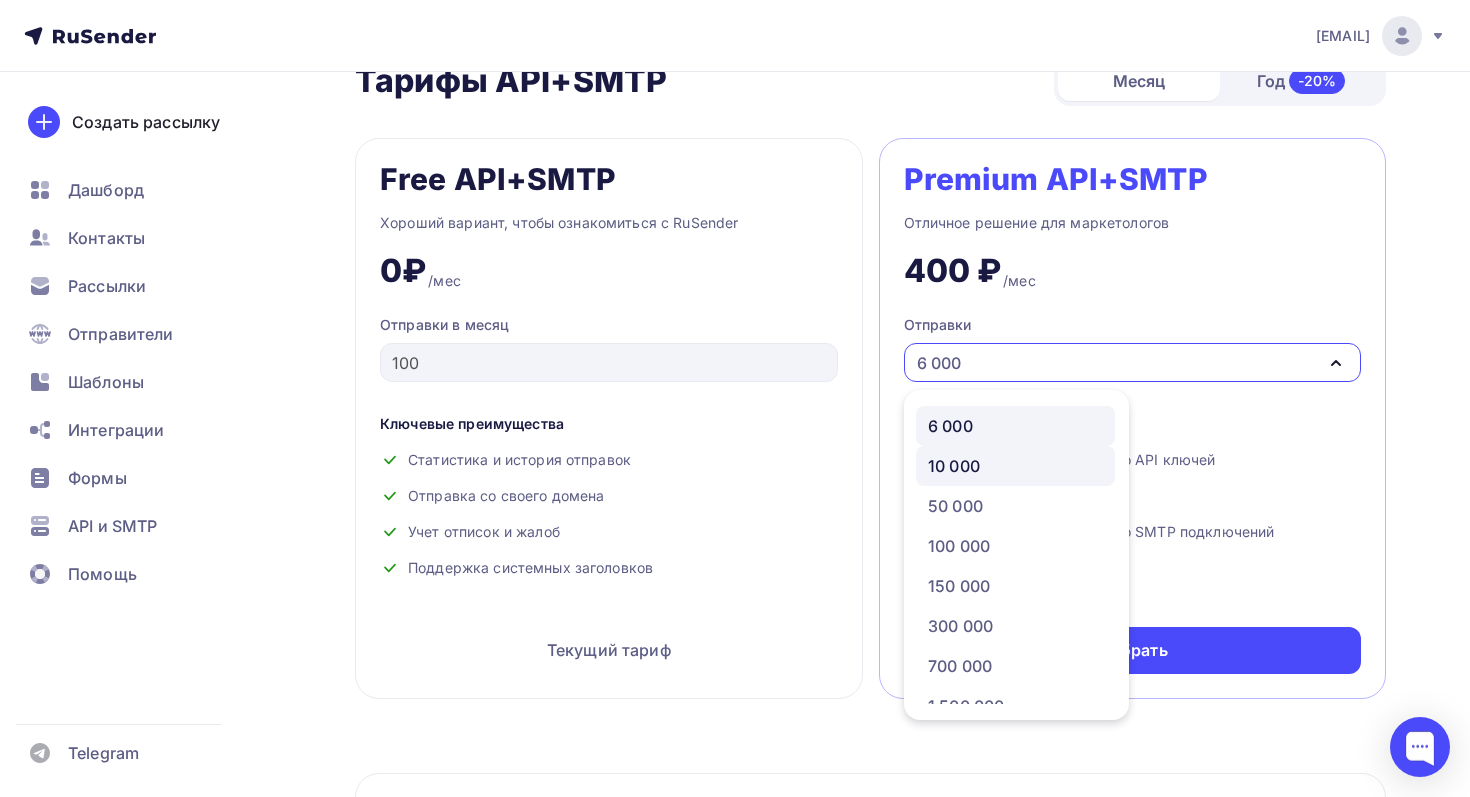 click on "10 000" at bounding box center (954, 466) 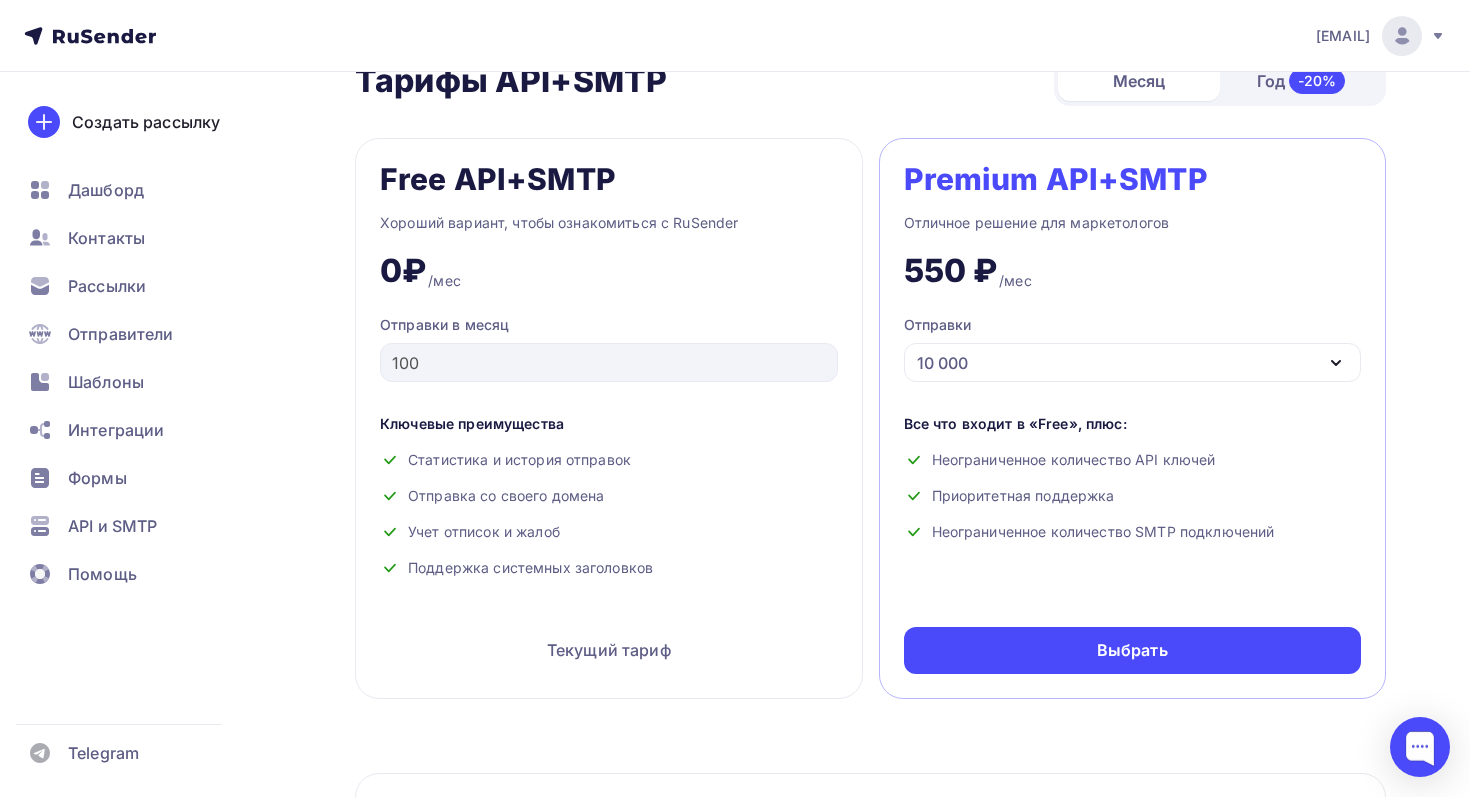 click on "10 000" at bounding box center [1133, 362] 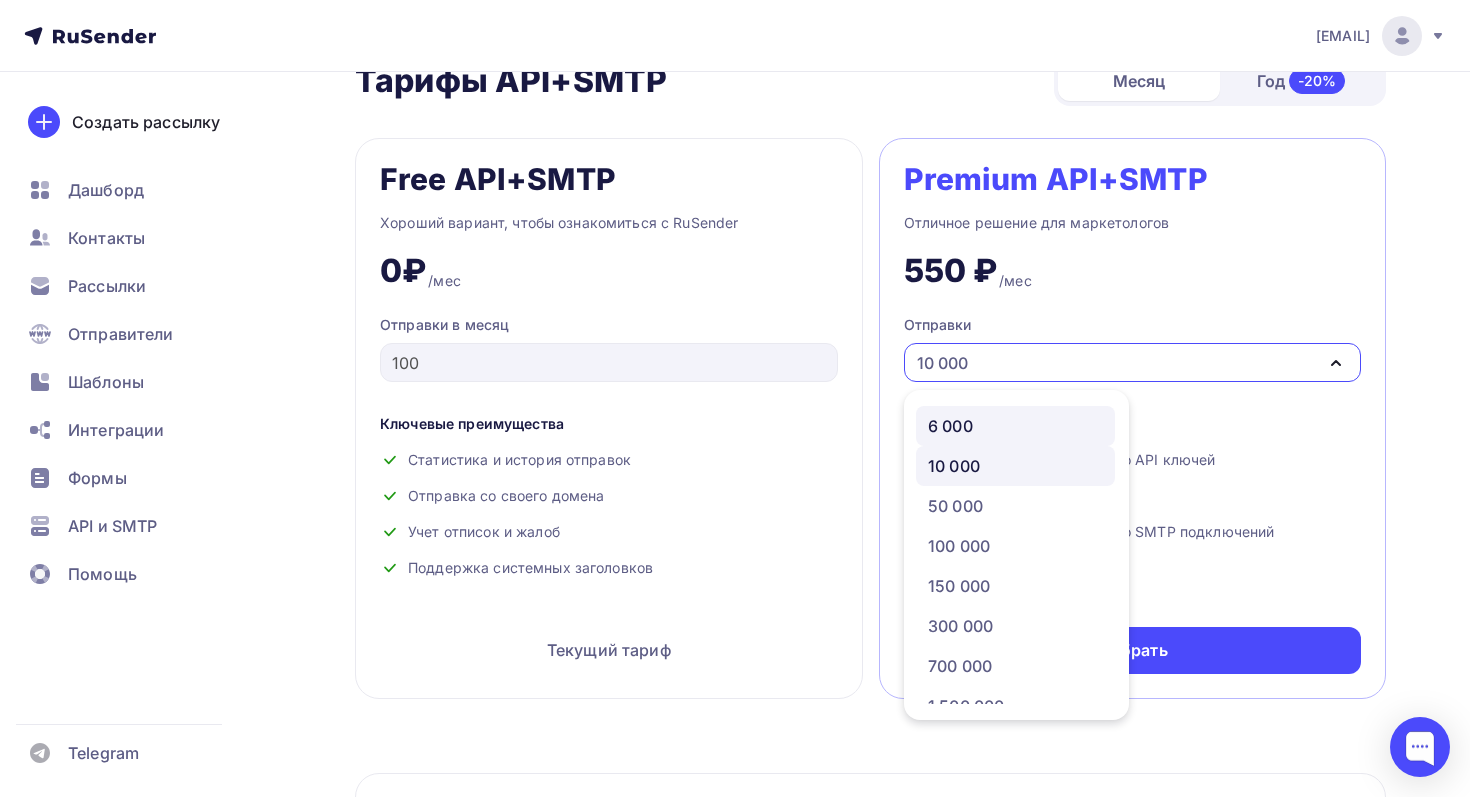 click on "6 000" at bounding box center [1015, 426] 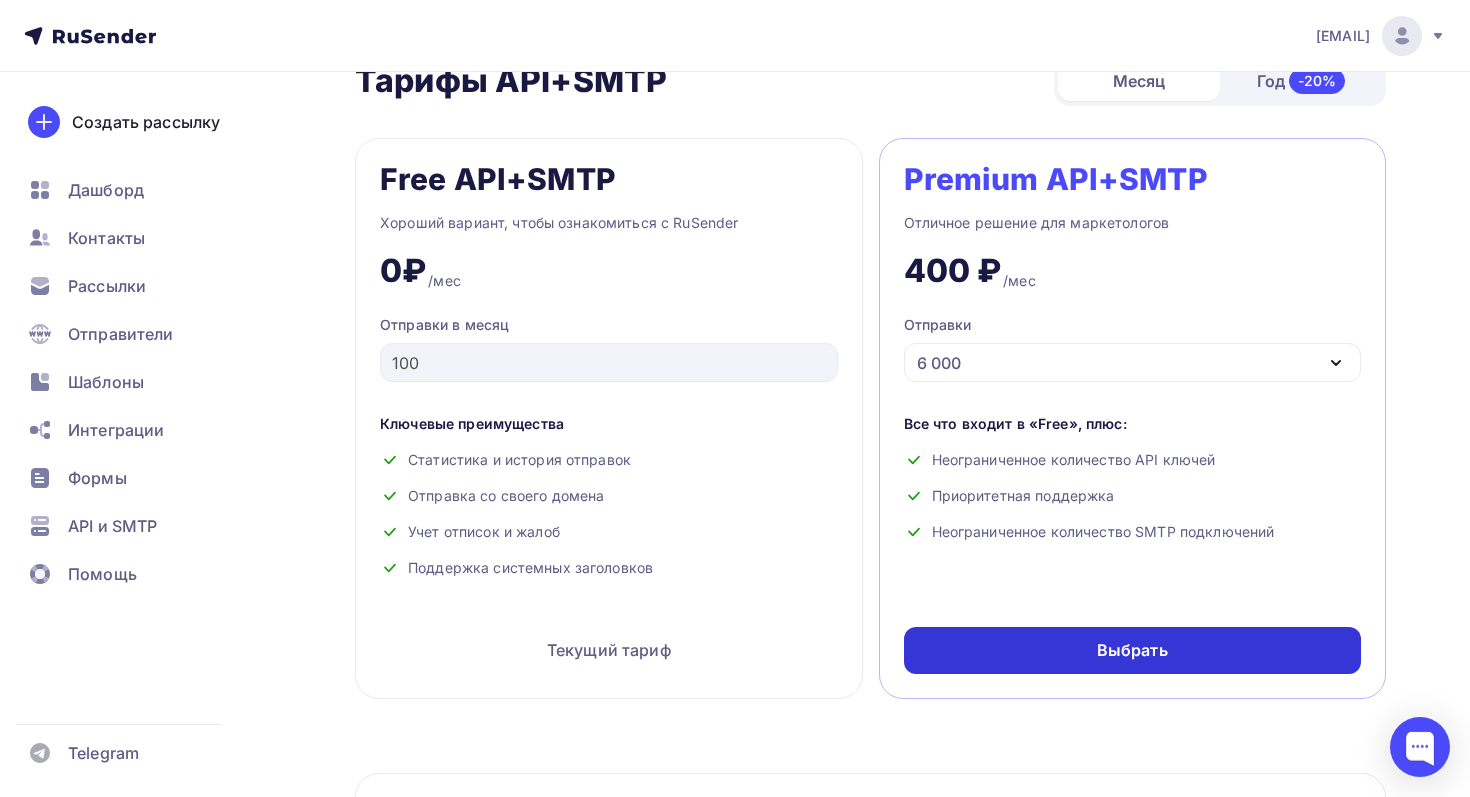 click on "Выбрать" at bounding box center [1132, 650] 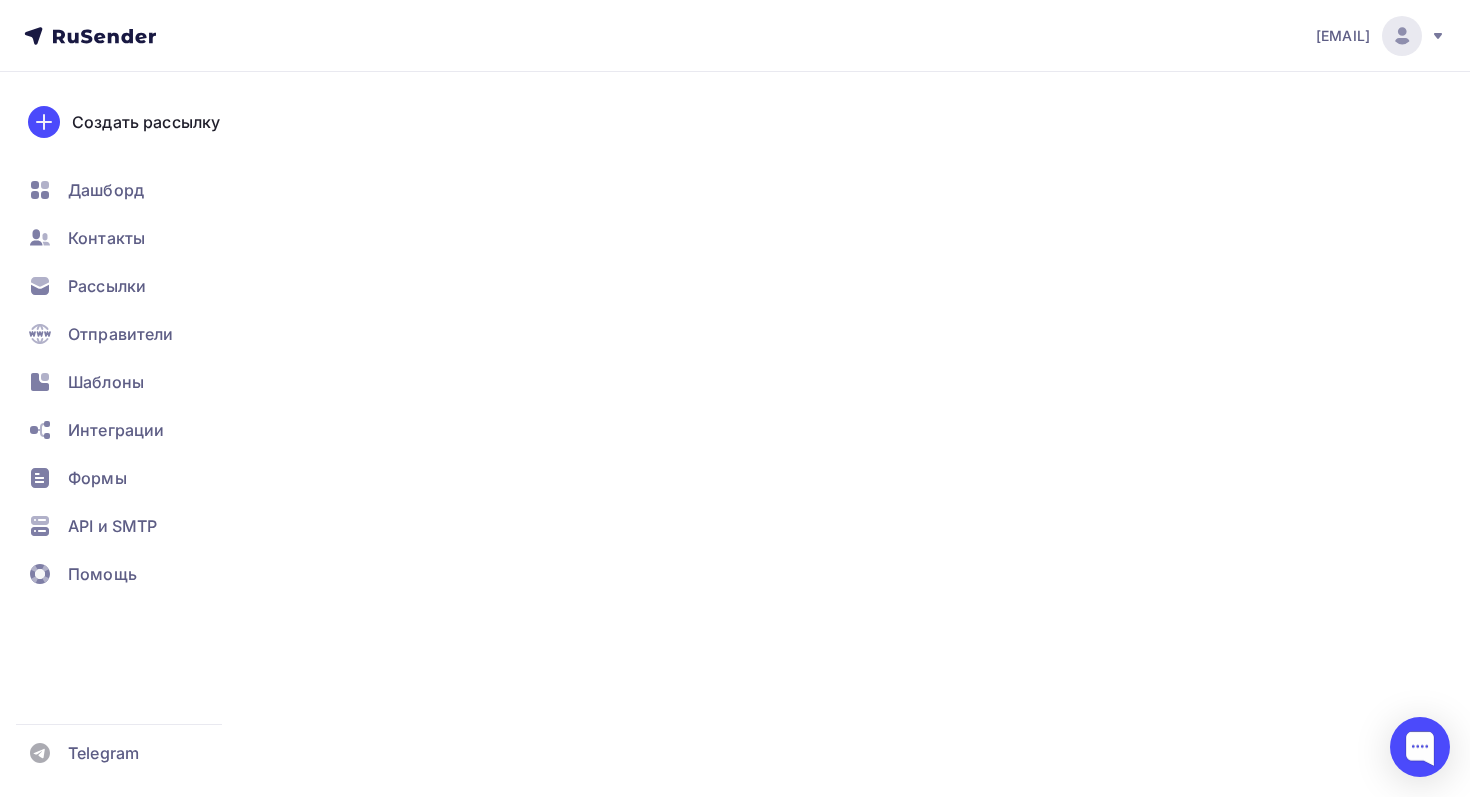 scroll, scrollTop: 0, scrollLeft: 0, axis: both 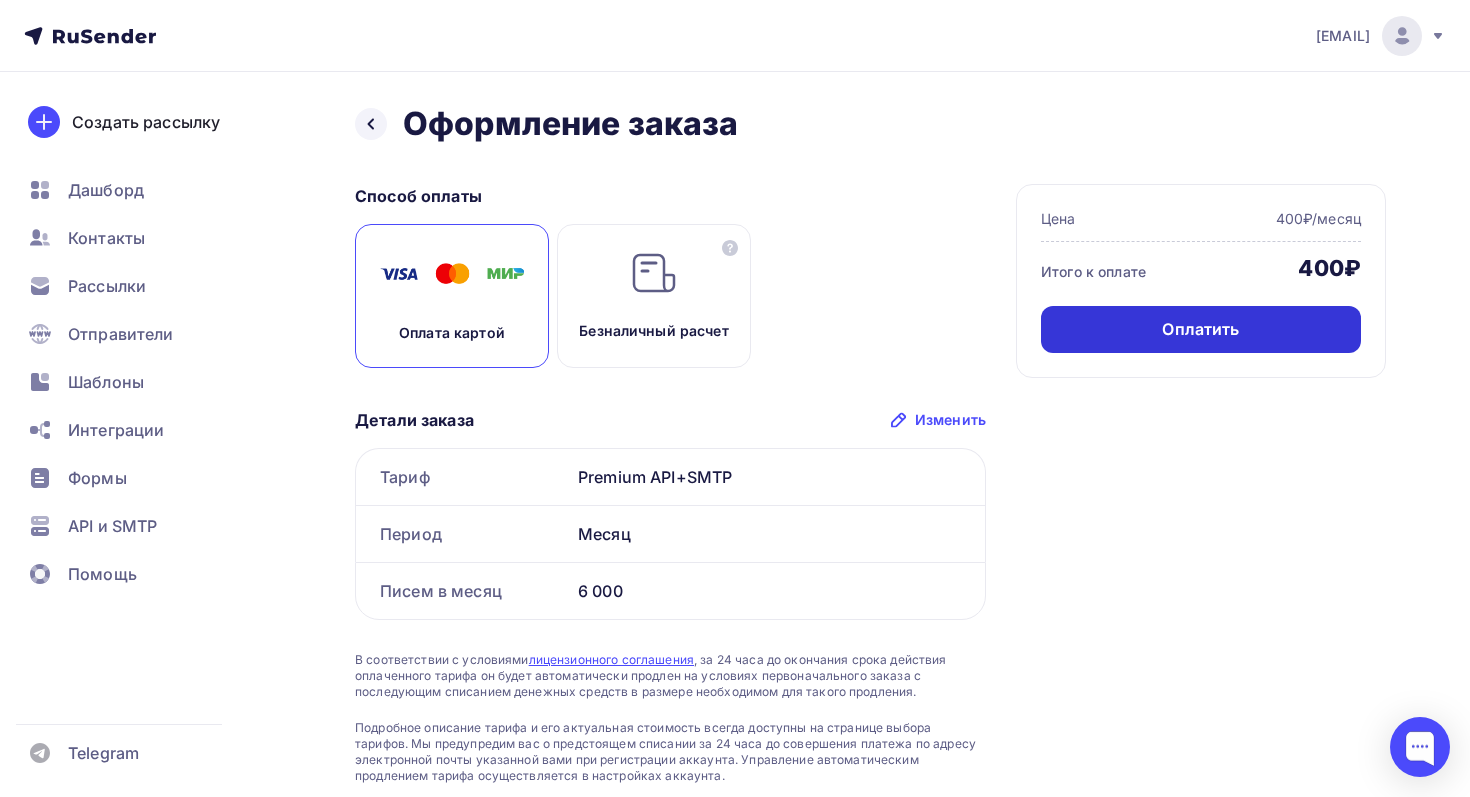 click on "Оплатить" at bounding box center (1200, 329) 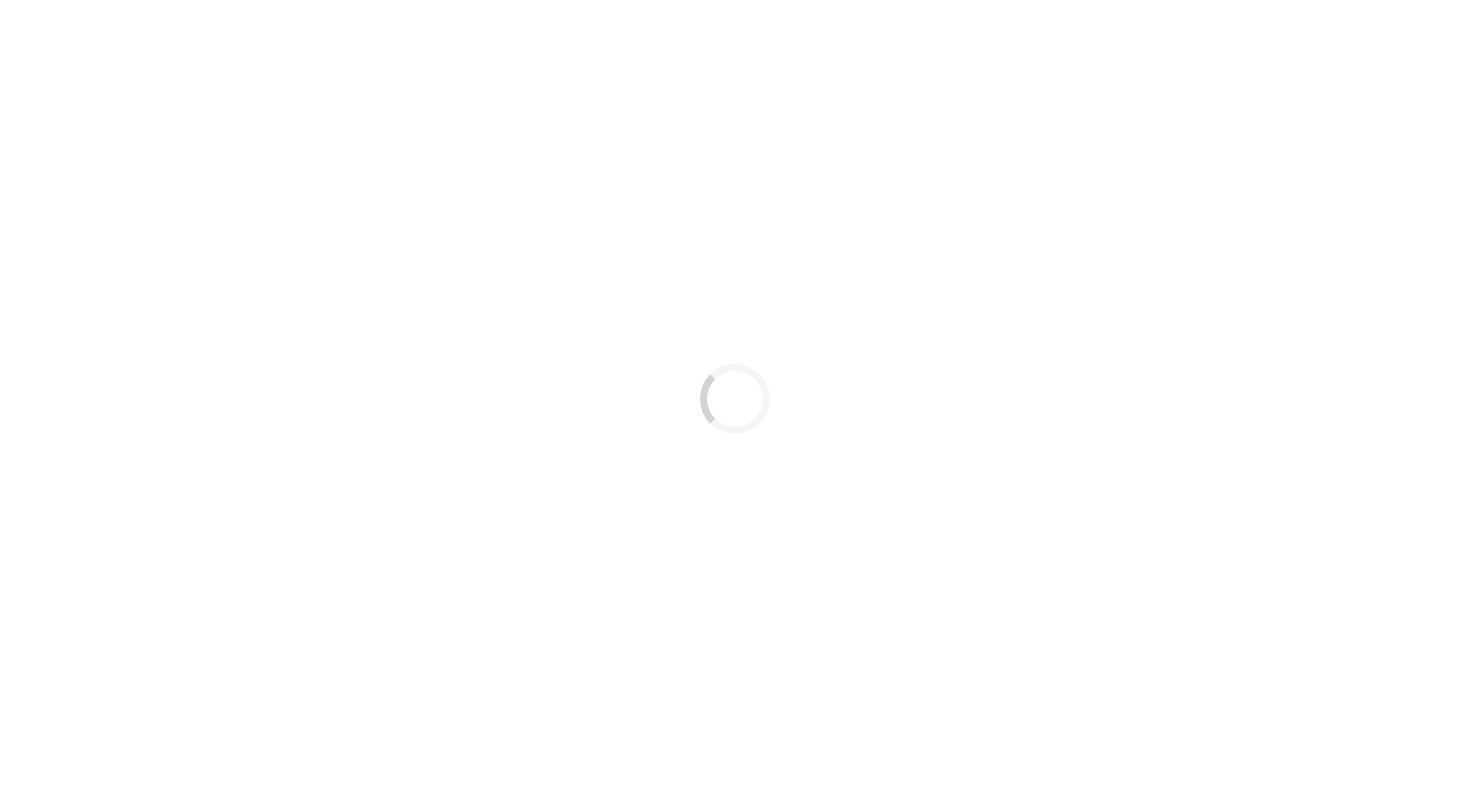 scroll, scrollTop: 0, scrollLeft: 0, axis: both 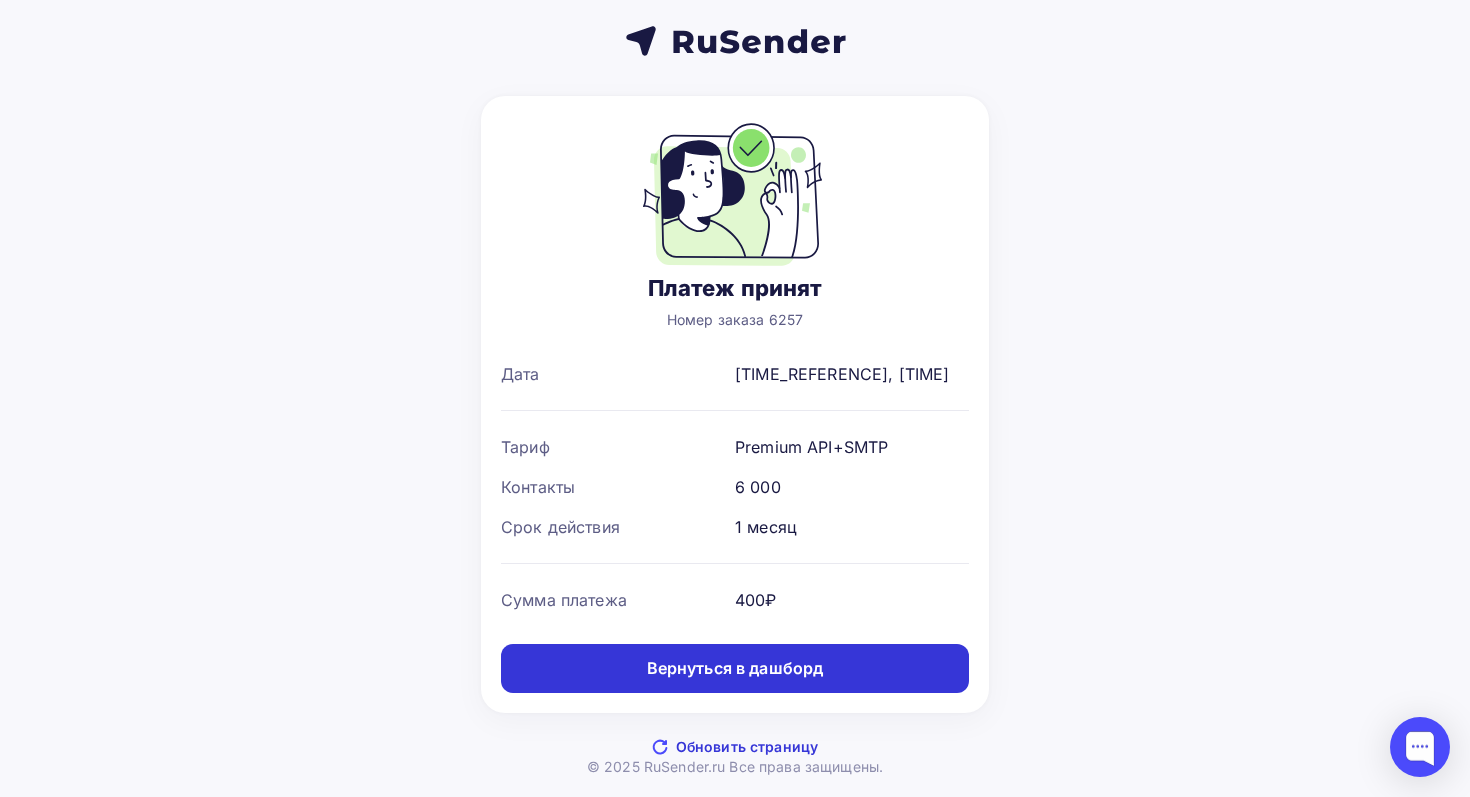 click on "Вернуться в дашборд" at bounding box center (735, 668) 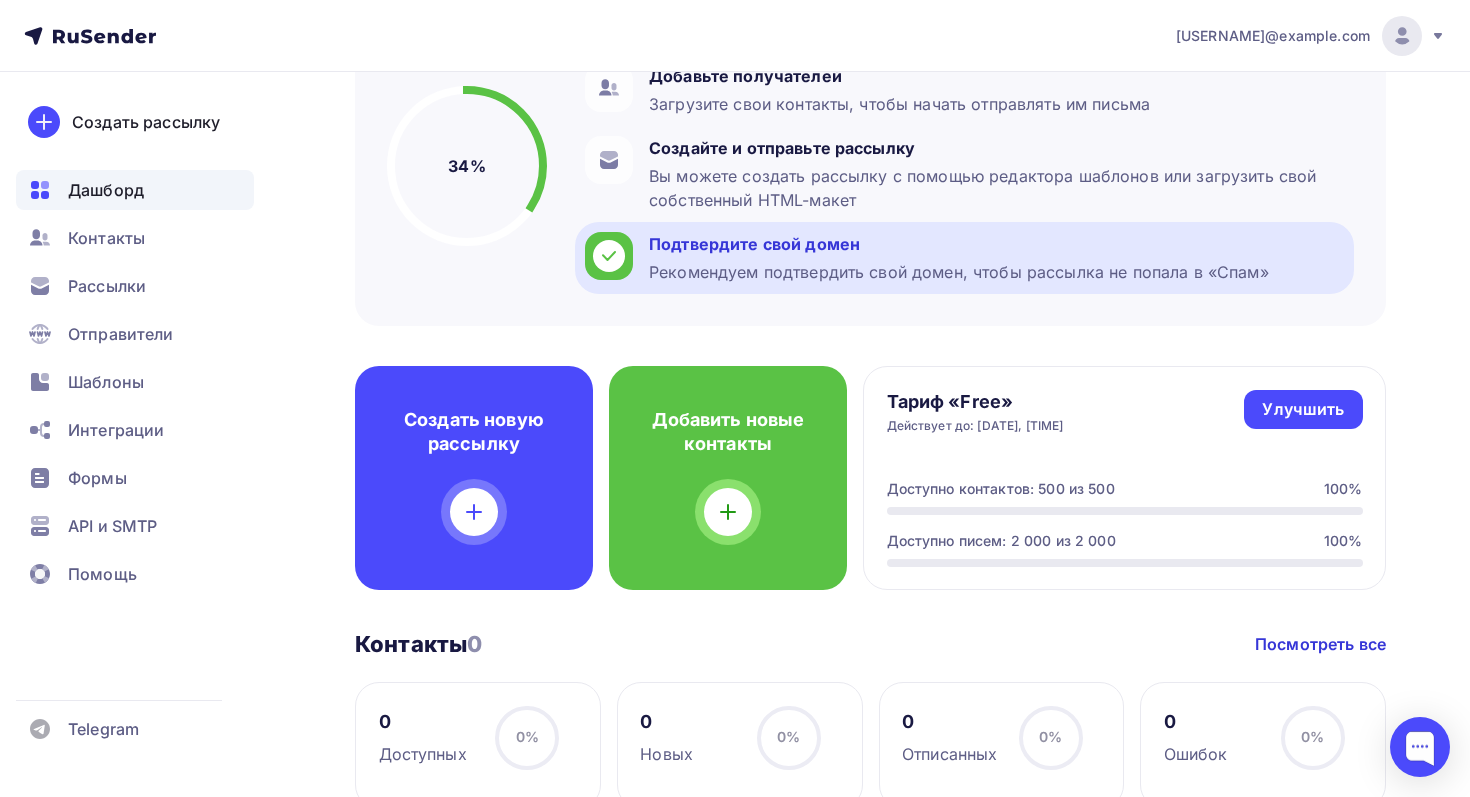 scroll, scrollTop: 286, scrollLeft: 0, axis: vertical 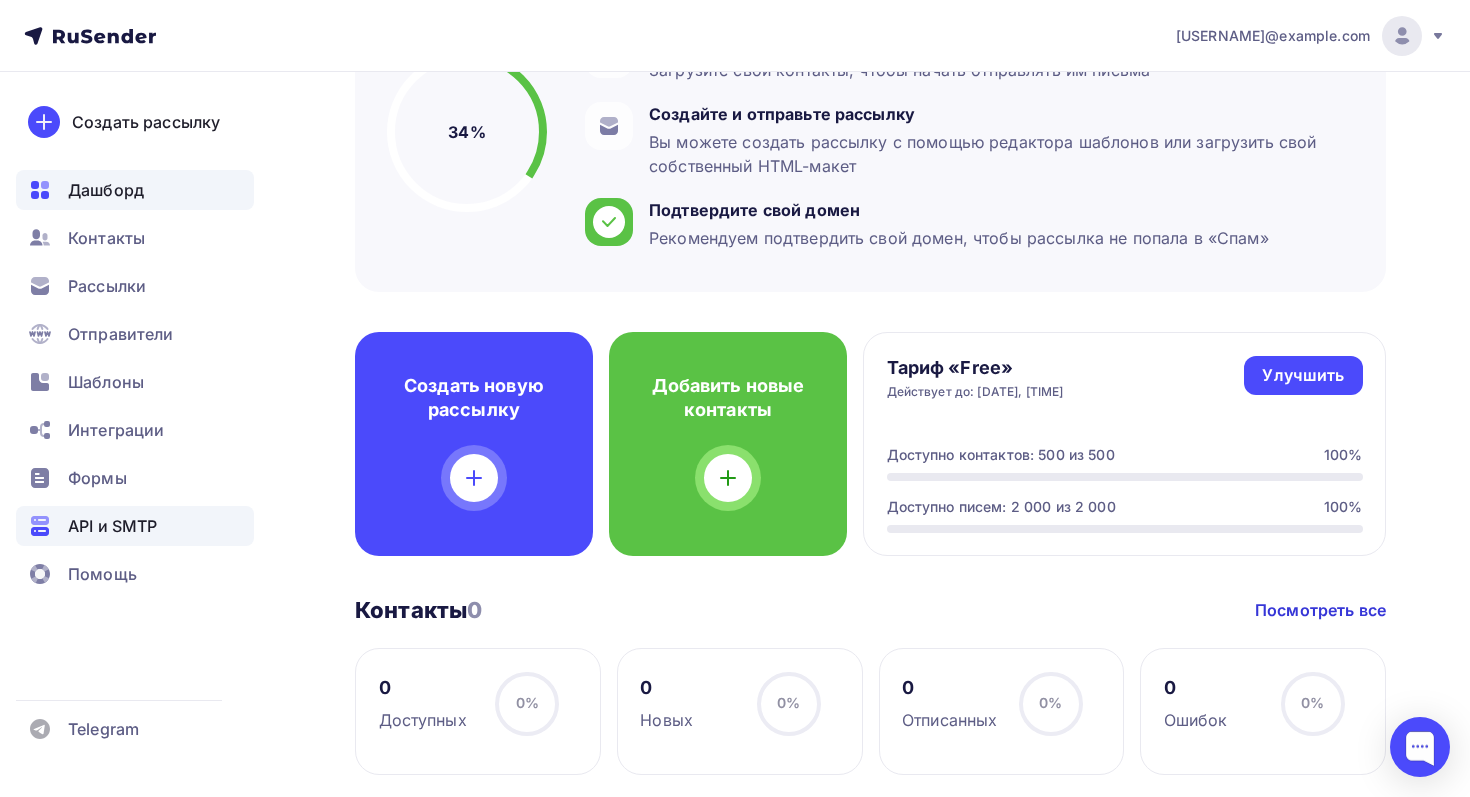 click on "API и SMTP" at bounding box center [112, 526] 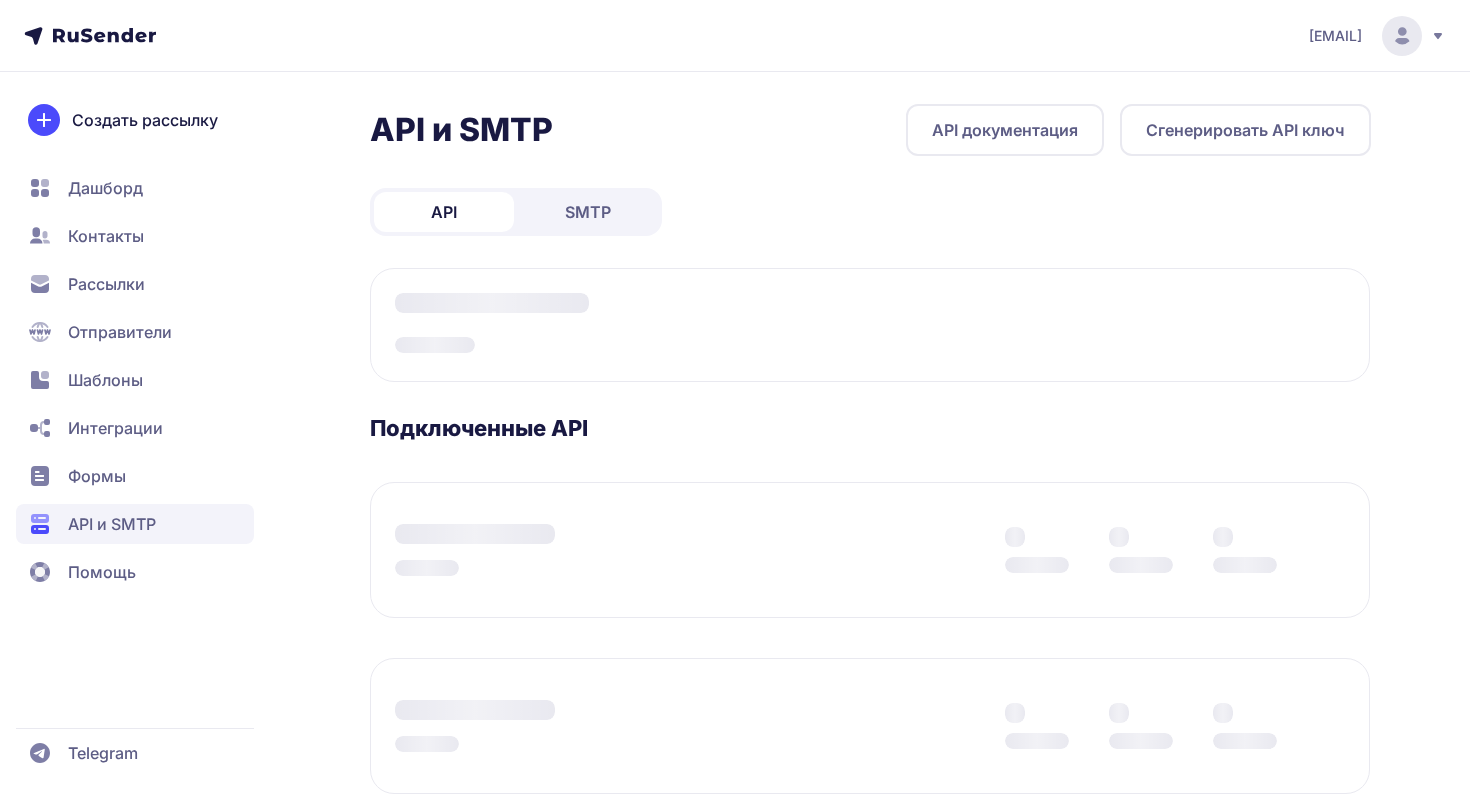 scroll, scrollTop: 0, scrollLeft: 0, axis: both 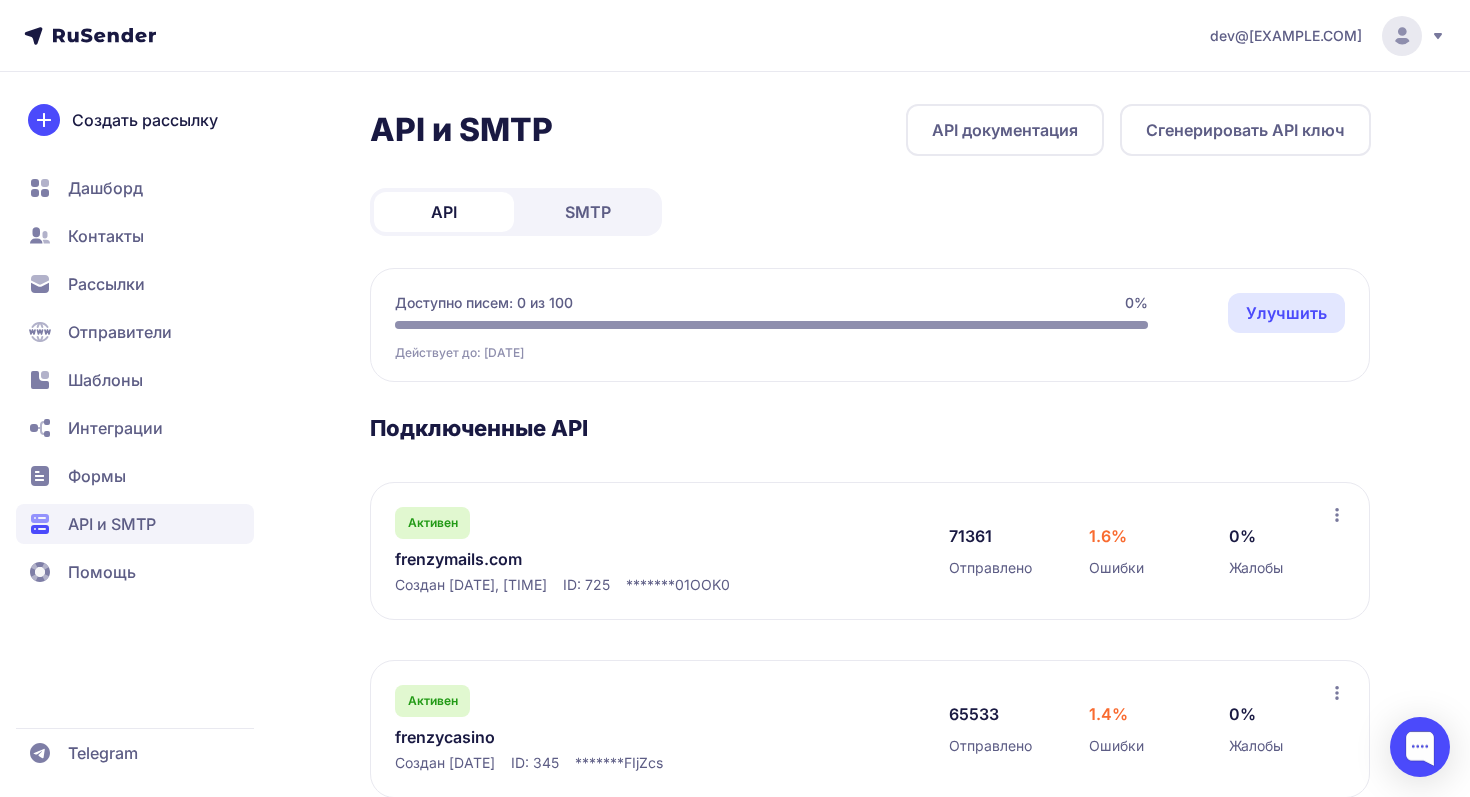 click on "frenzymails.com" at bounding box center [600, 559] 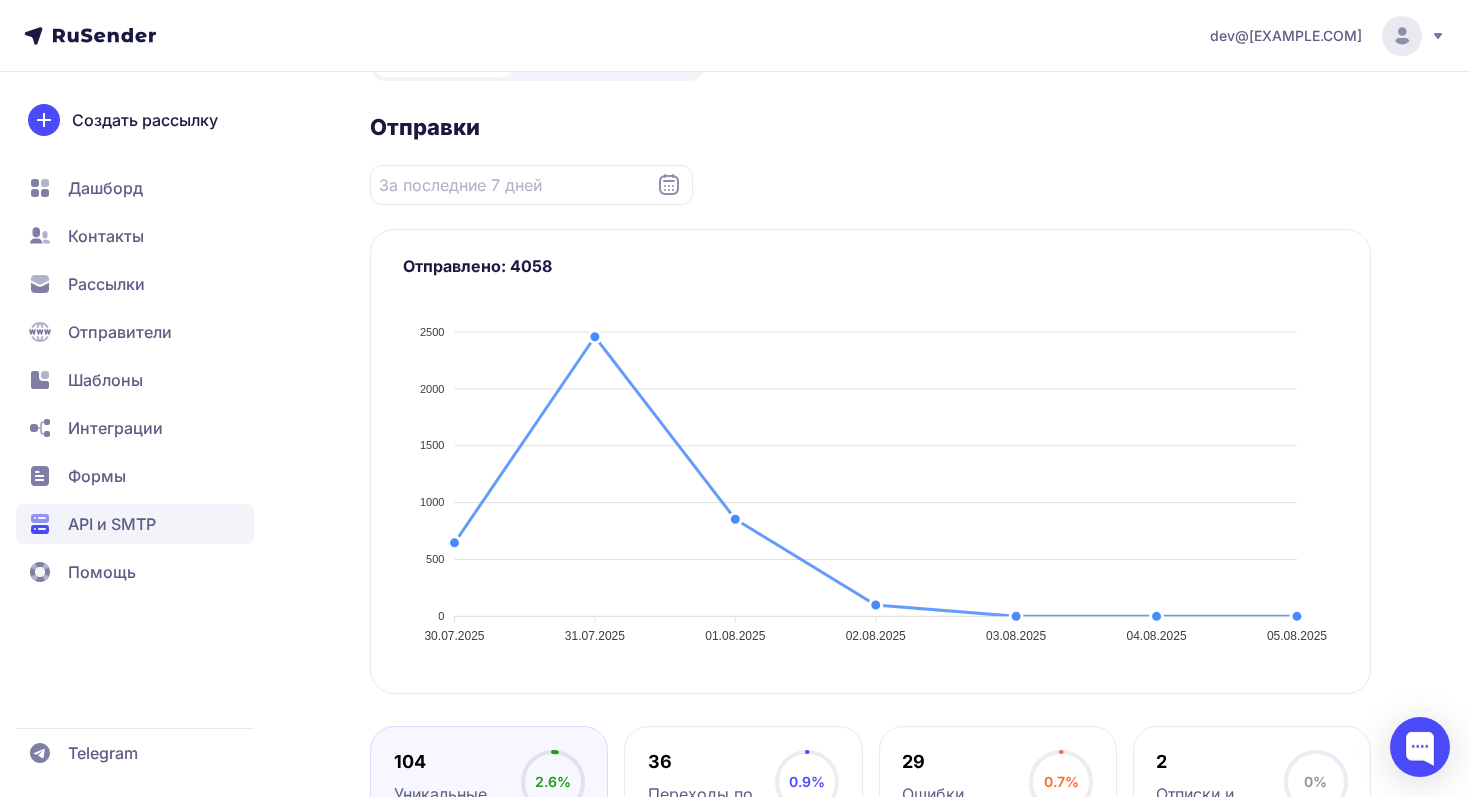 scroll, scrollTop: 187, scrollLeft: 0, axis: vertical 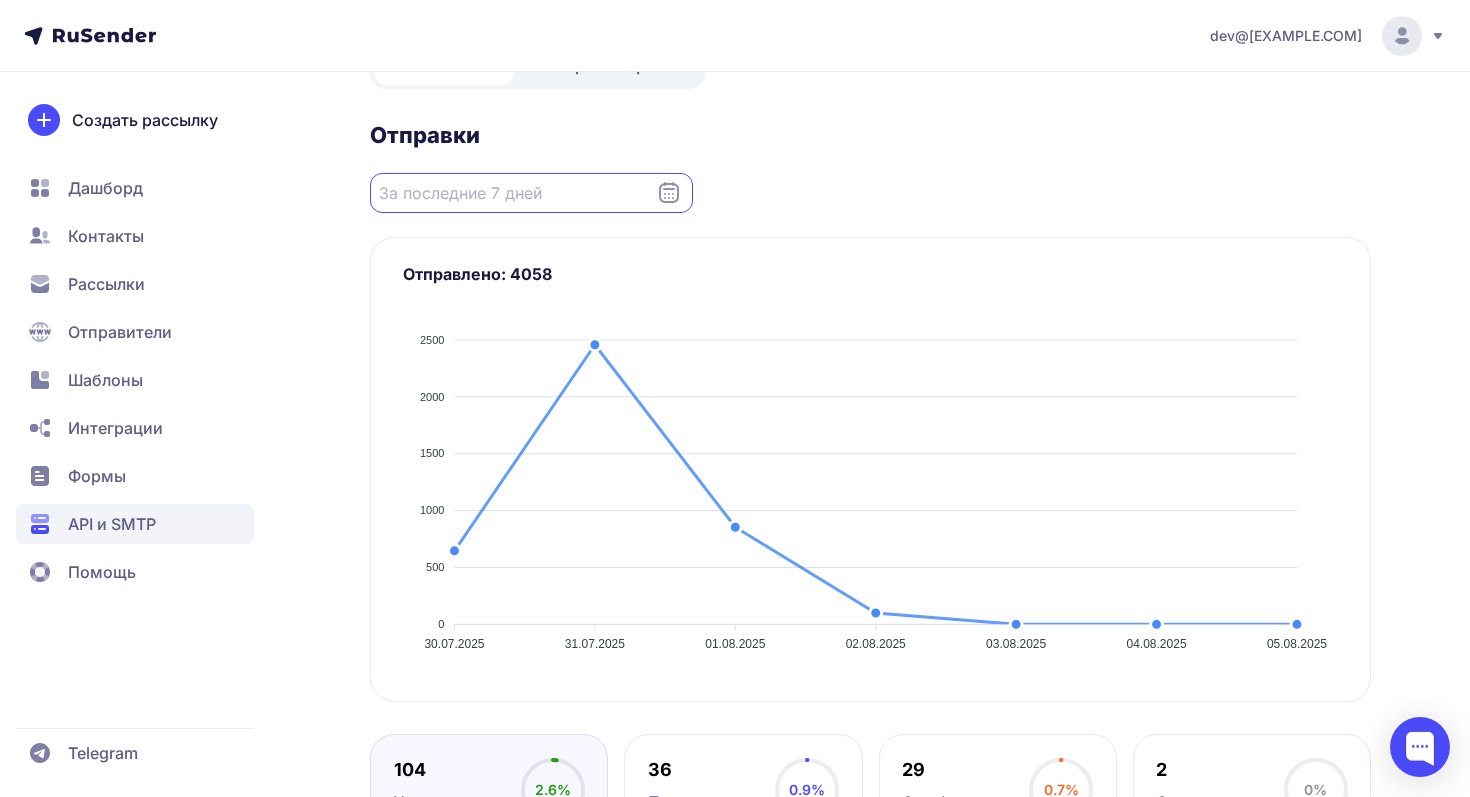 click at bounding box center (531, 193) 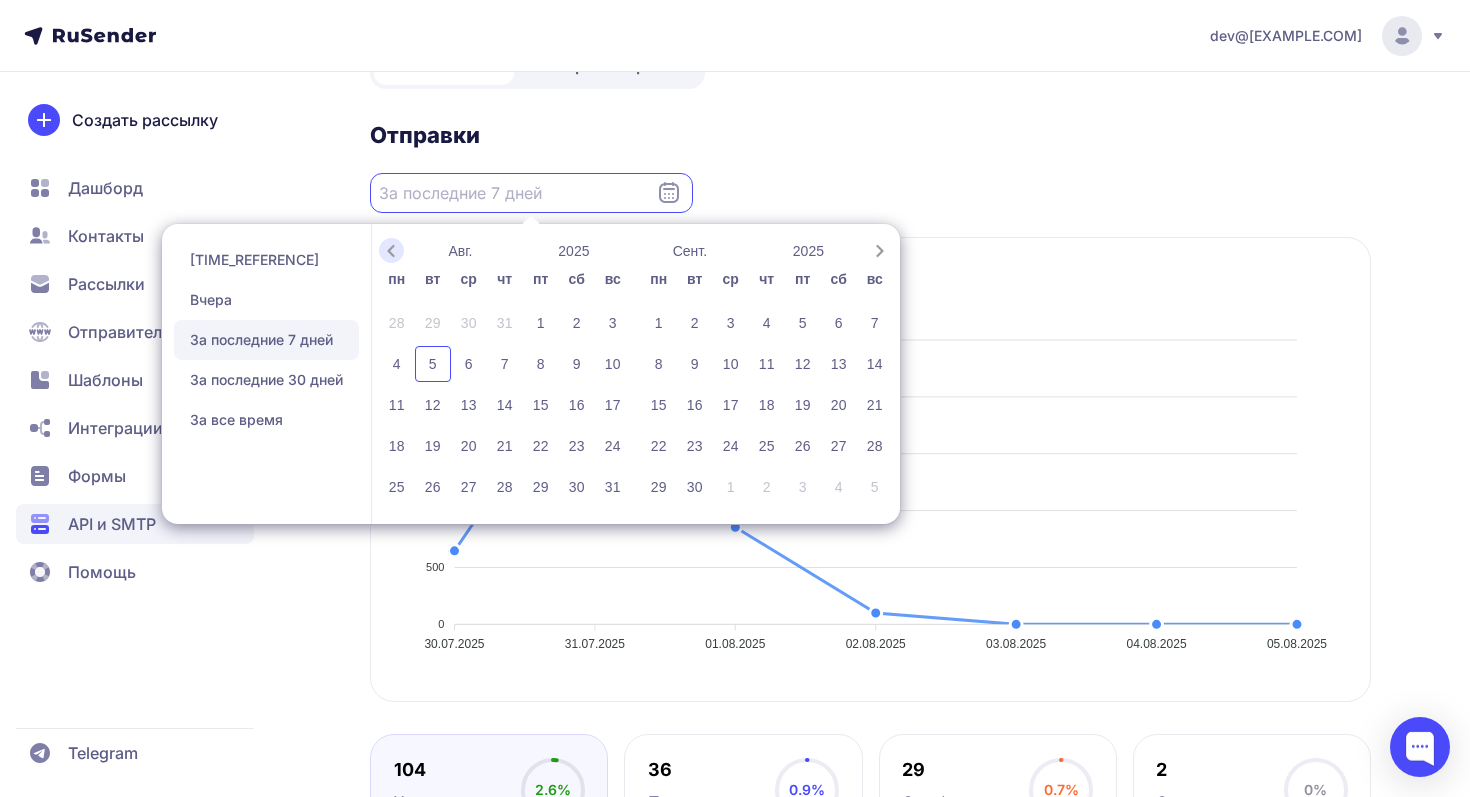 click 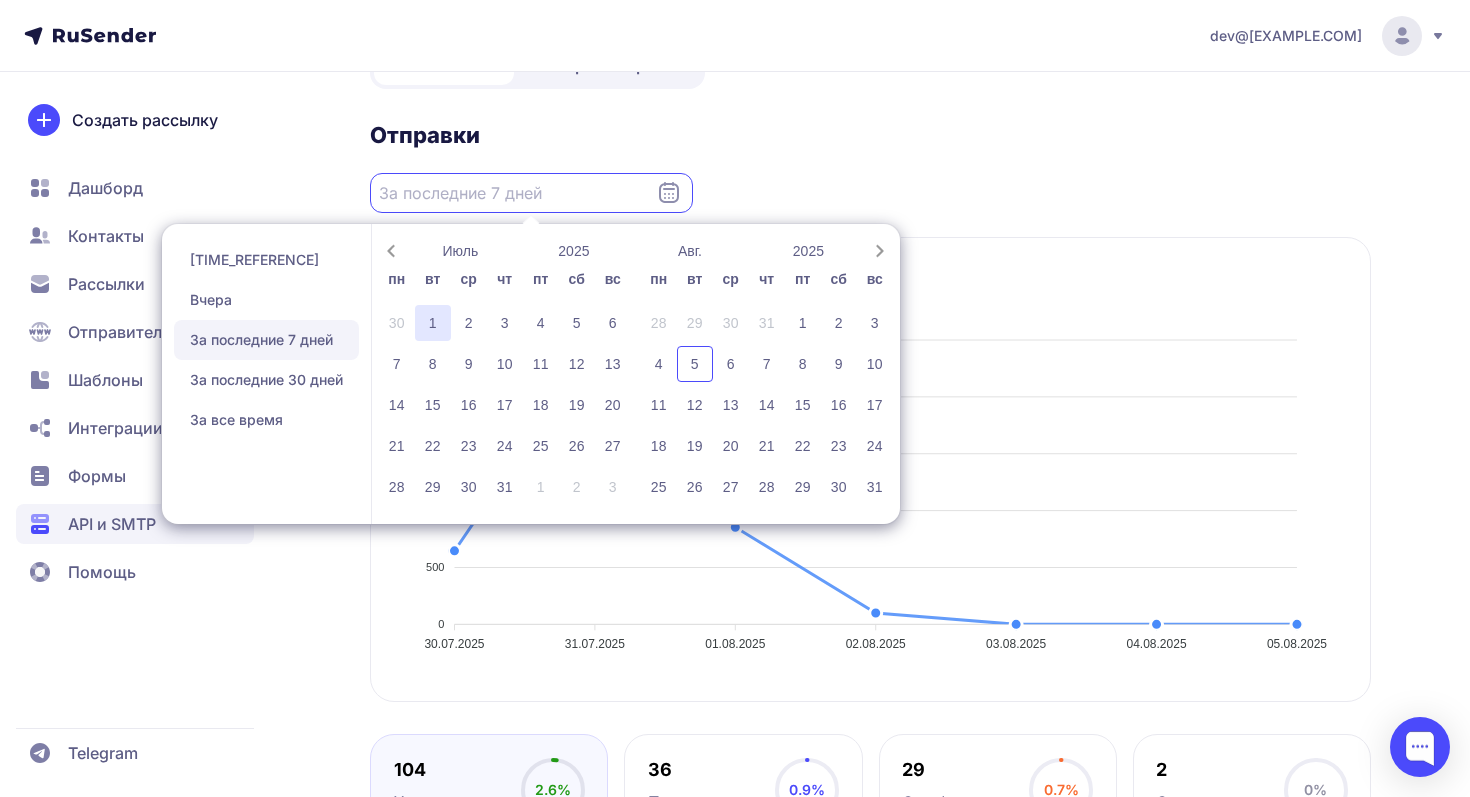 click on "1" at bounding box center [433, 323] 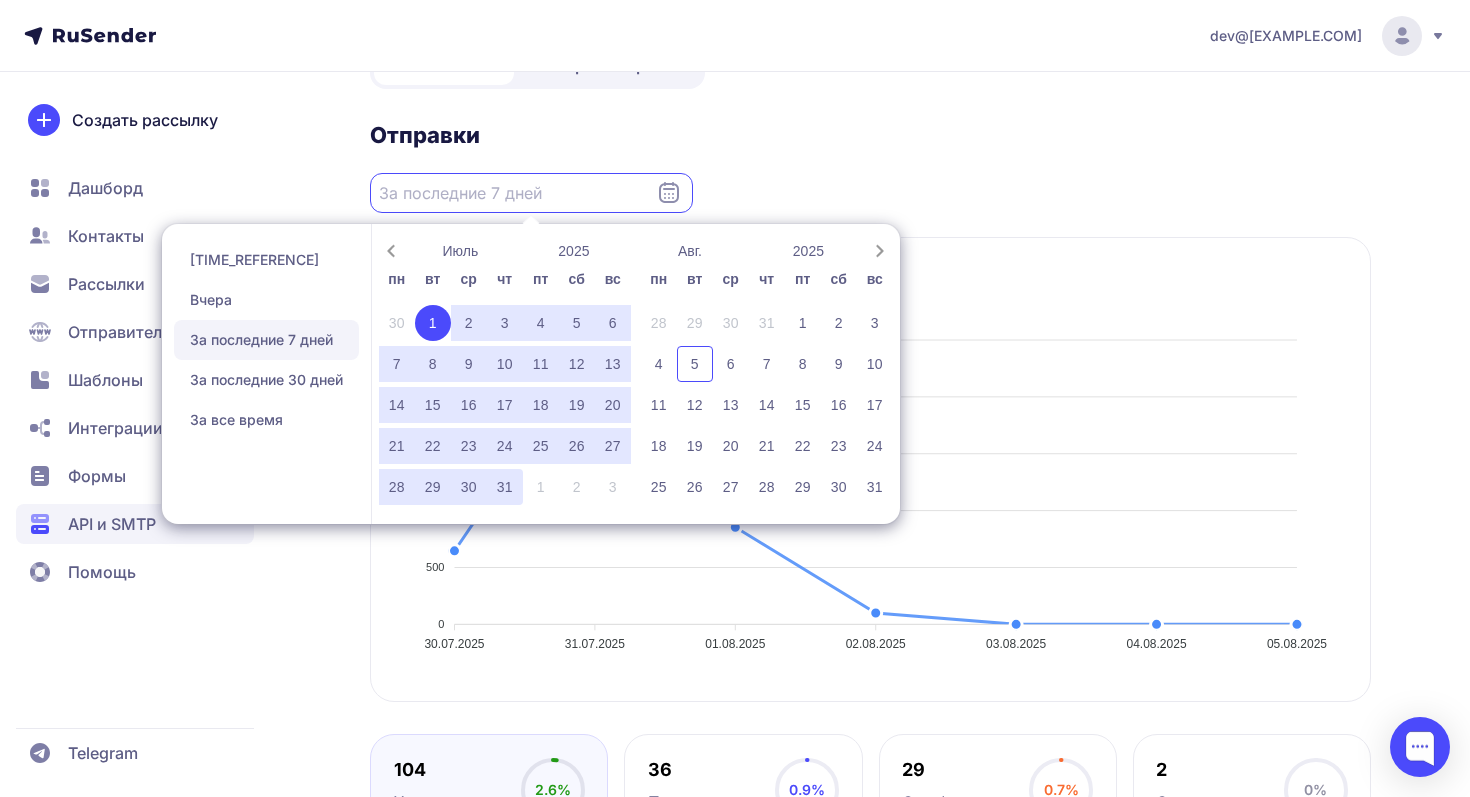 click on "31" at bounding box center (505, 487) 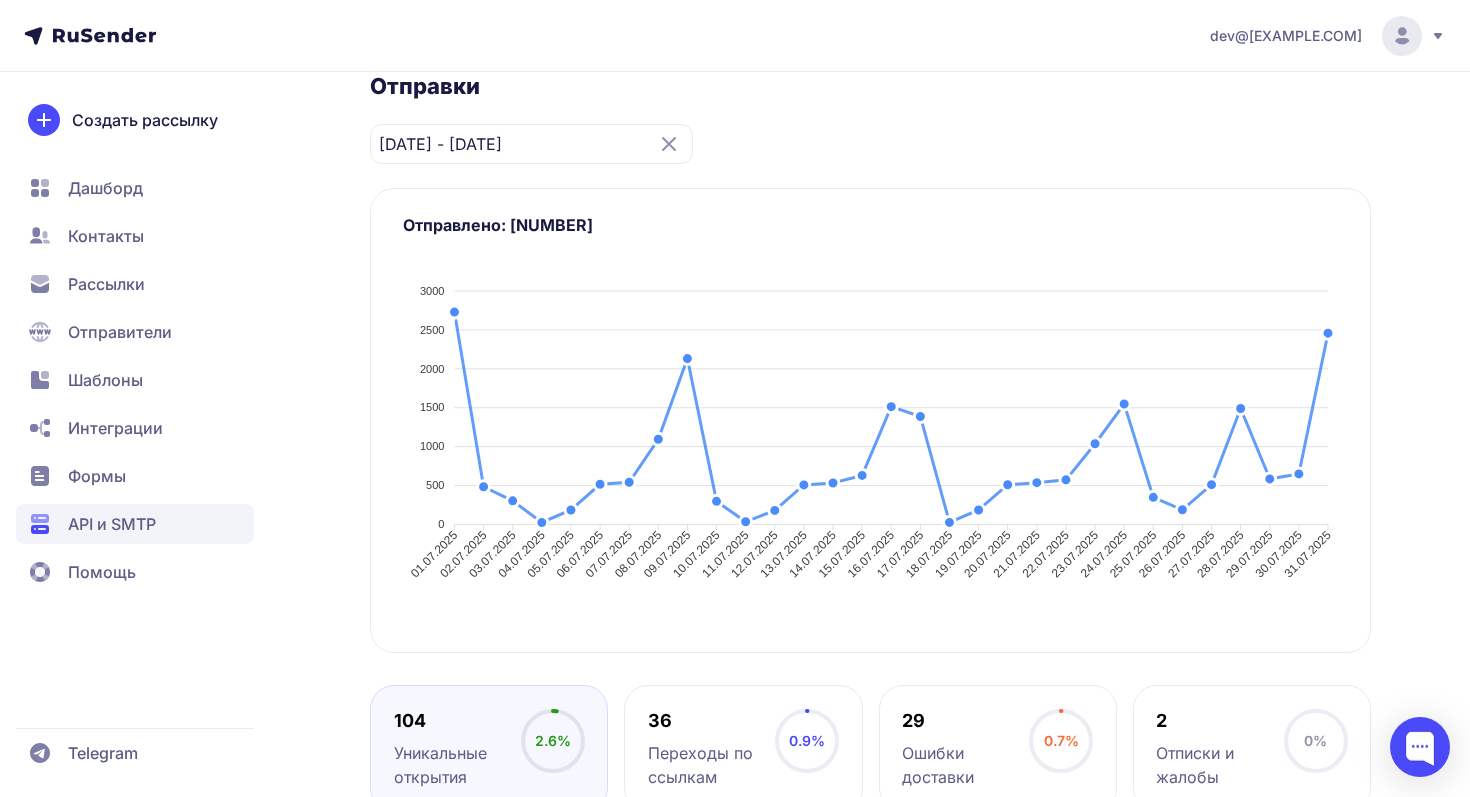 scroll, scrollTop: 231, scrollLeft: 0, axis: vertical 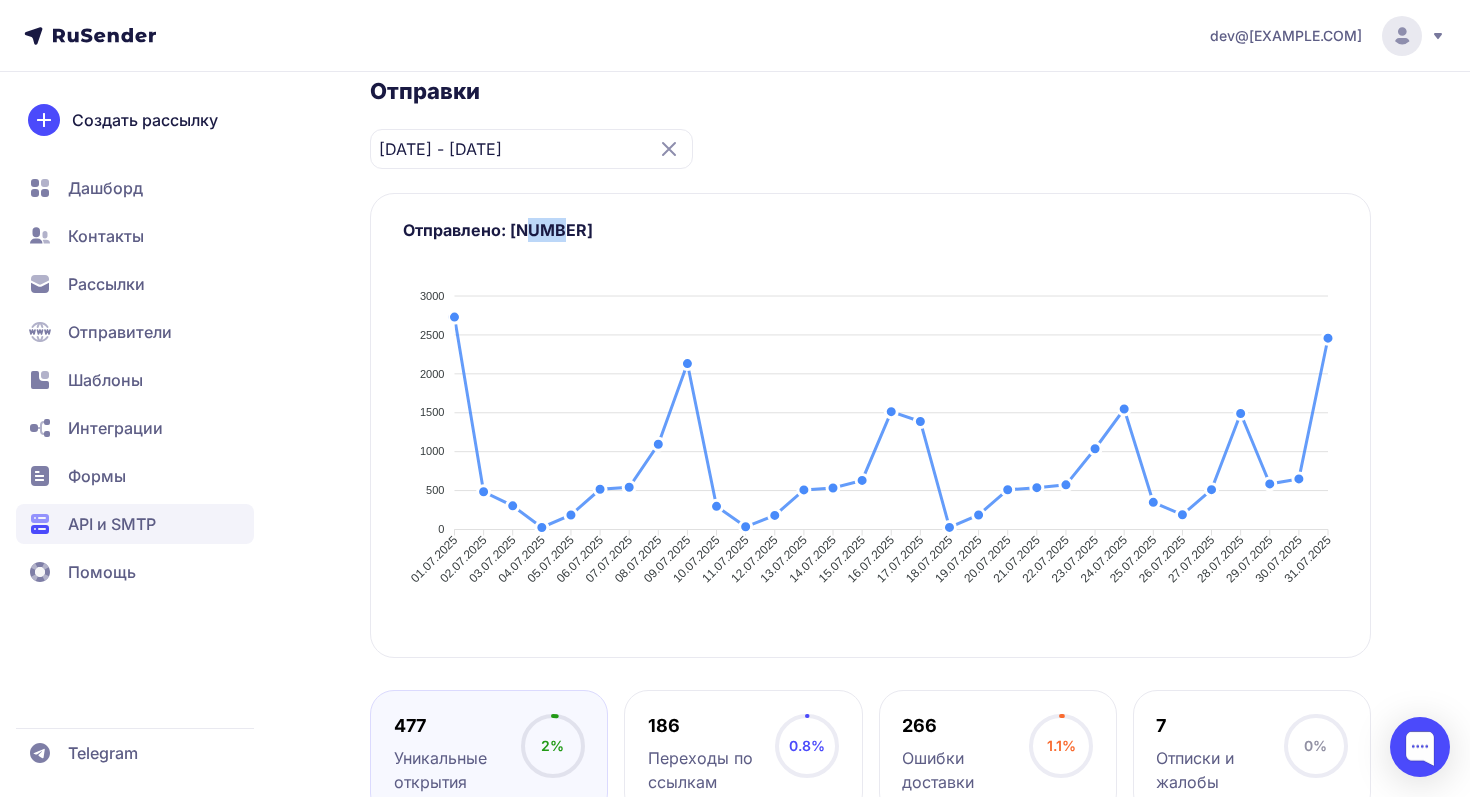 drag, startPoint x: 530, startPoint y: 228, endPoint x: 566, endPoint y: 229, distance: 36.013885 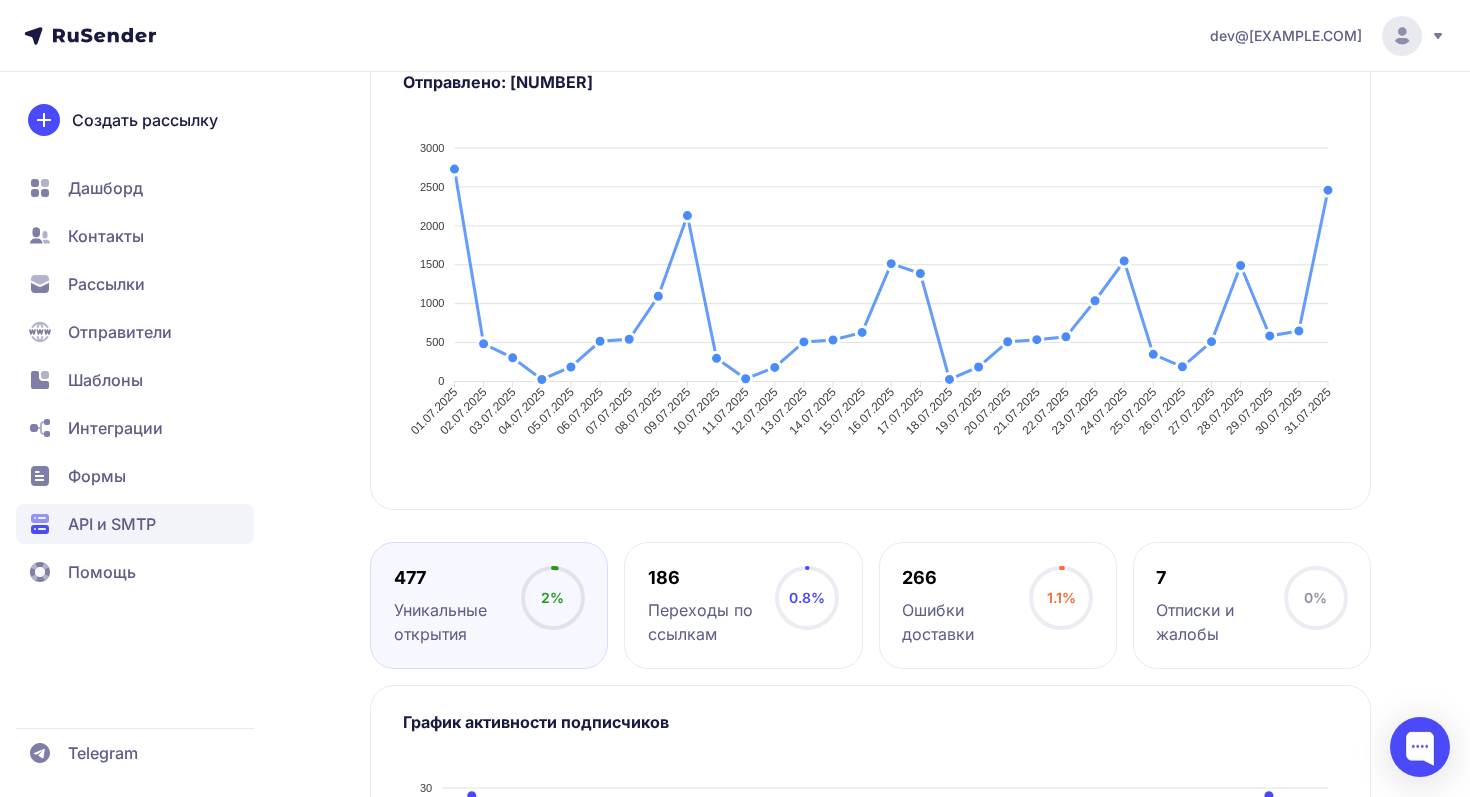 scroll, scrollTop: 381, scrollLeft: 0, axis: vertical 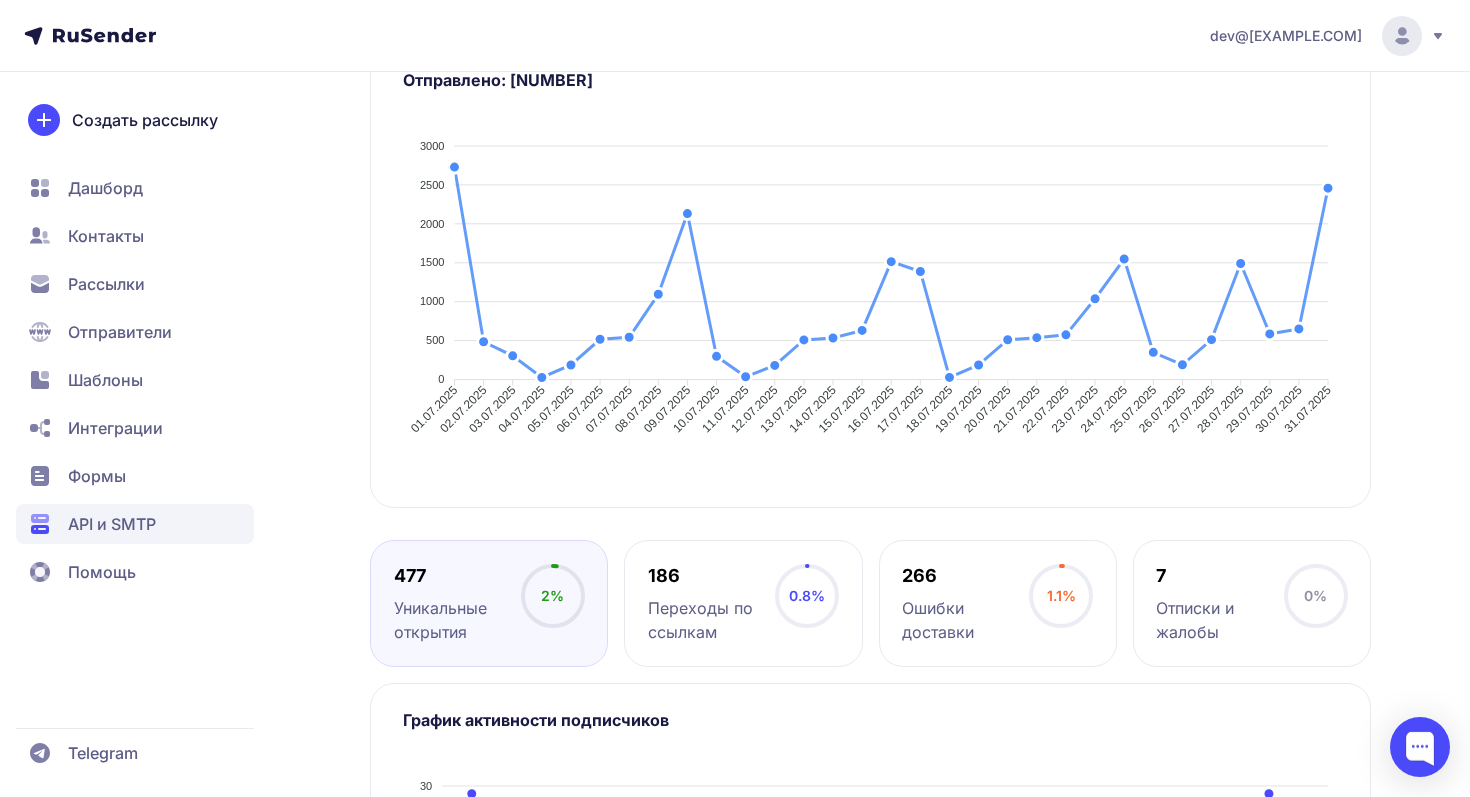 click on "frenzymails.com Активен  ID  725 ******* 01OOK0 Статистика История отправок Отправки Отправители: Все 01.07.2025 - 31.07.2025 Отправлено: 23766 3000 3000 2500 2500 2000 2000 1500 1500 1000 1000 500 500 0 0 01.07.2025 01.07.2025 02.07.2025 02.07.2025 03.07.2025 03.07.2025 04.07.2025 04.07.2025 05.07.2025 05.07.2025 06.07.2025 06.07.2025 07.07.2025 07.07.2025 08.07.2025 08.07.2025 09.07.2025 09.07.2025 10.07.2025 10.07.2025 11.07.2025 11.07.2025 12.07.2025 12.07.2025 13.07.2025 13.07.2025 14.07.2025 14.07.2025 15.07.2025 15.07.2025 16.07.2025 16.07.2025 17.07.2025 17.07.2025 18.07.2025 18.07.2025 19.07.2025 19.07.2025 20.07.2025 20.07.2025 21.07.2025 21.07.2025 22.07.2025 22.07.2025 23.07.2025 23.07.2025 24.07.2025 24.07.2025 25.07.2025 25.07.2025 26.07.2025 26.07.2025 27.07.2025 27.07.2025 28.07.2025 28.07.2025 29.07.2025 29.07.2025 30.07.2025 30.07.2025 31.07.2025 31.07.2025 05.07.2025 Отправлено: 187 05.07.2025 477 2% 186 0.8% 266 1.1%" at bounding box center (735, 447) 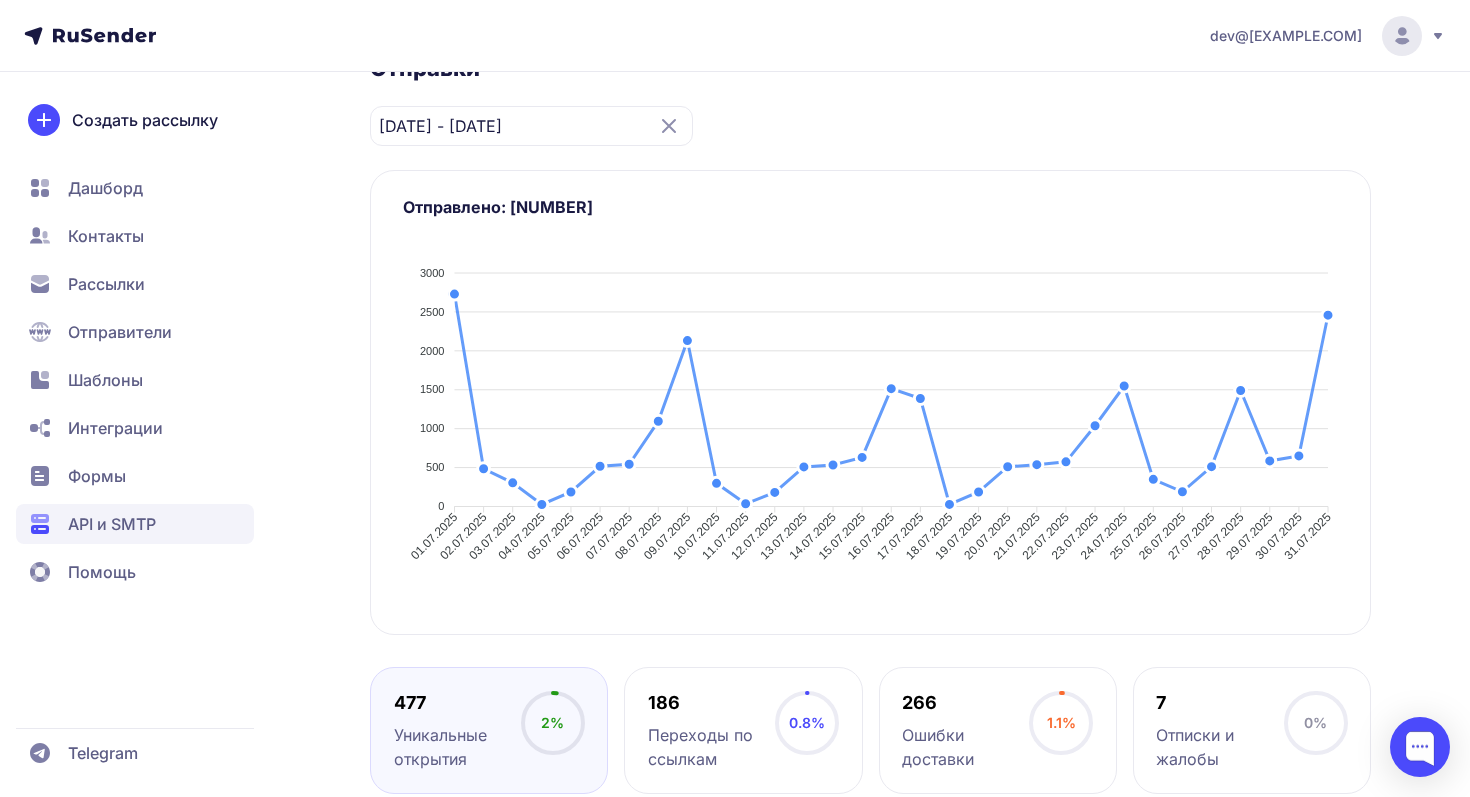 scroll, scrollTop: 0, scrollLeft: 0, axis: both 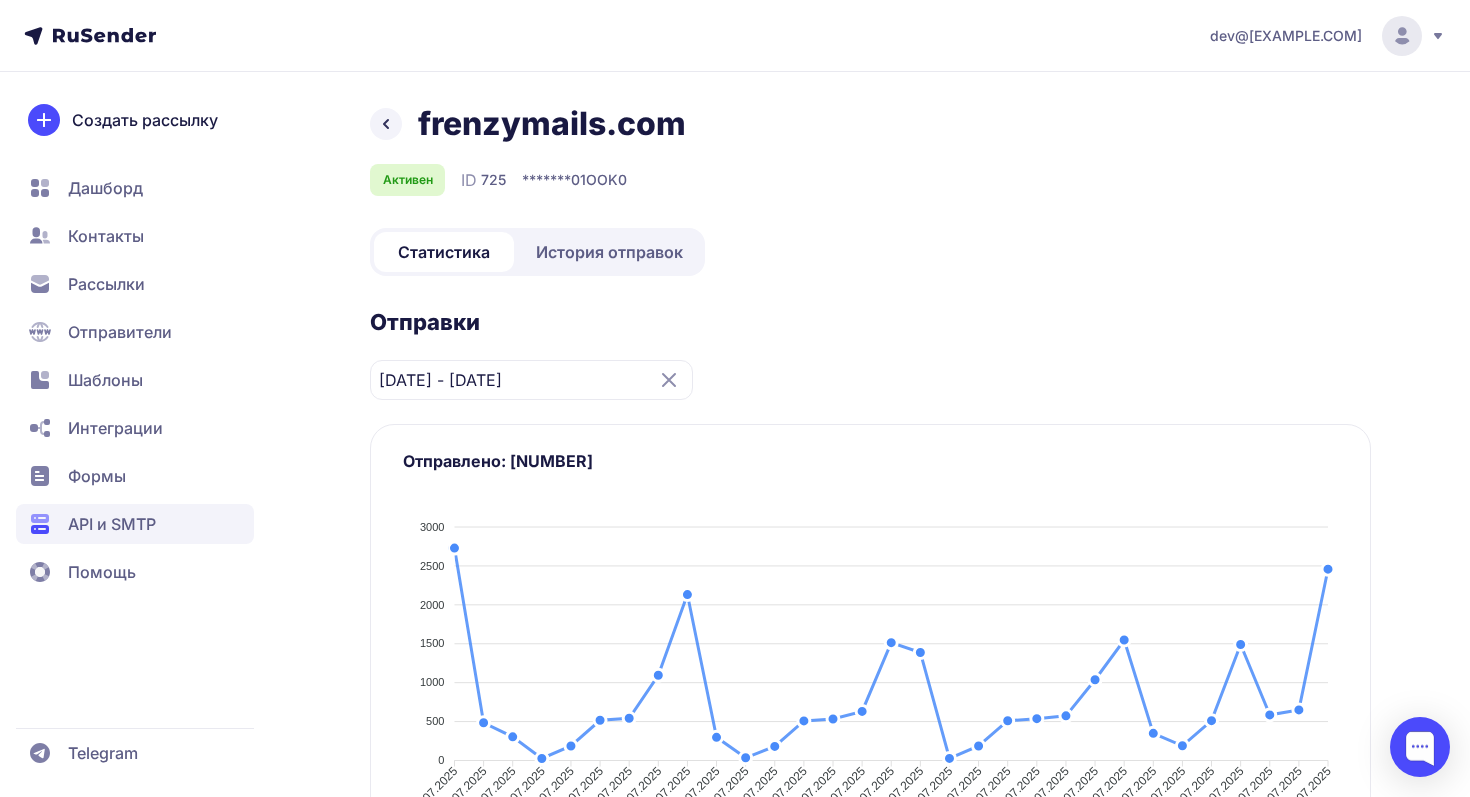 click on "Отправки" at bounding box center (870, 322) 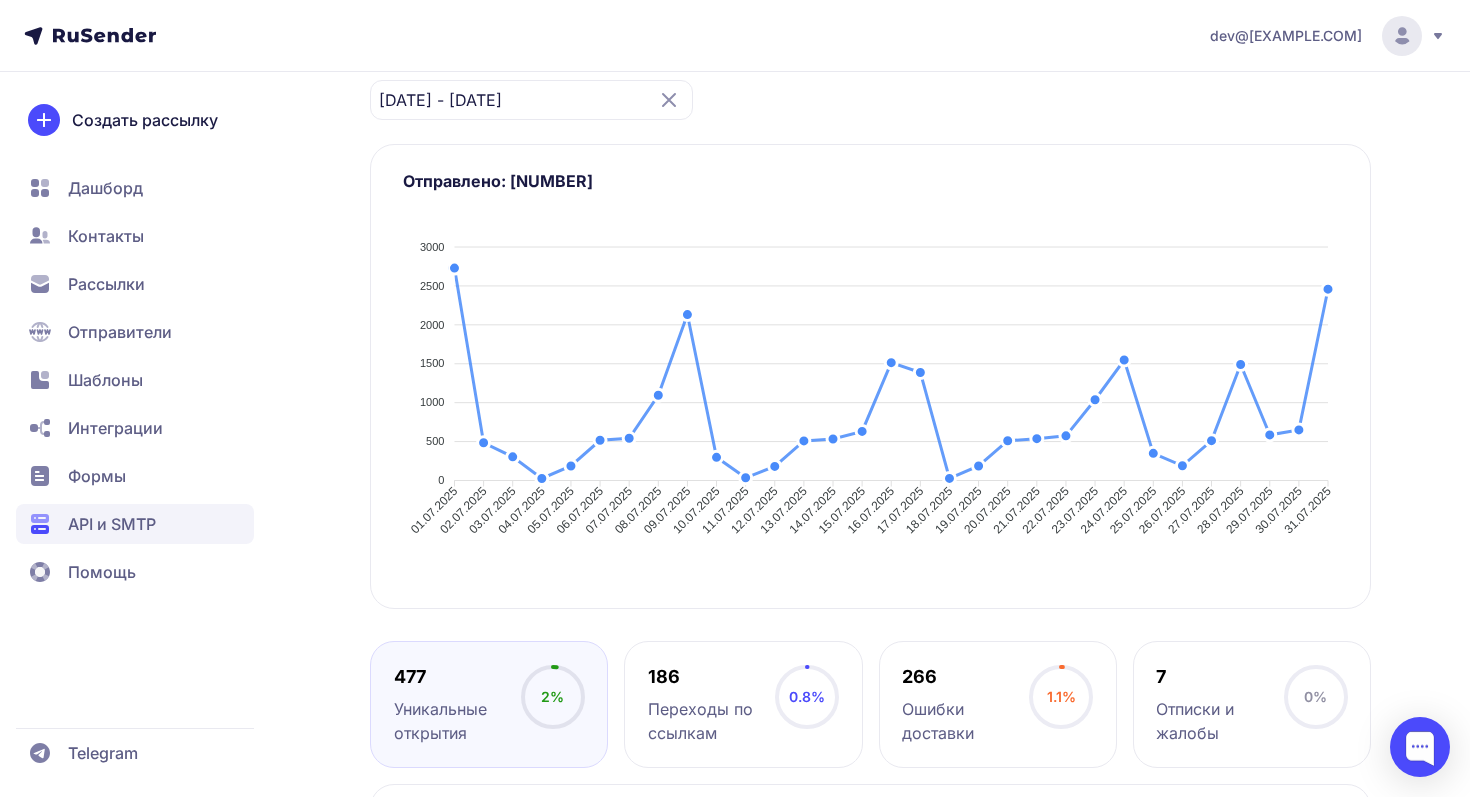 scroll, scrollTop: 233, scrollLeft: 0, axis: vertical 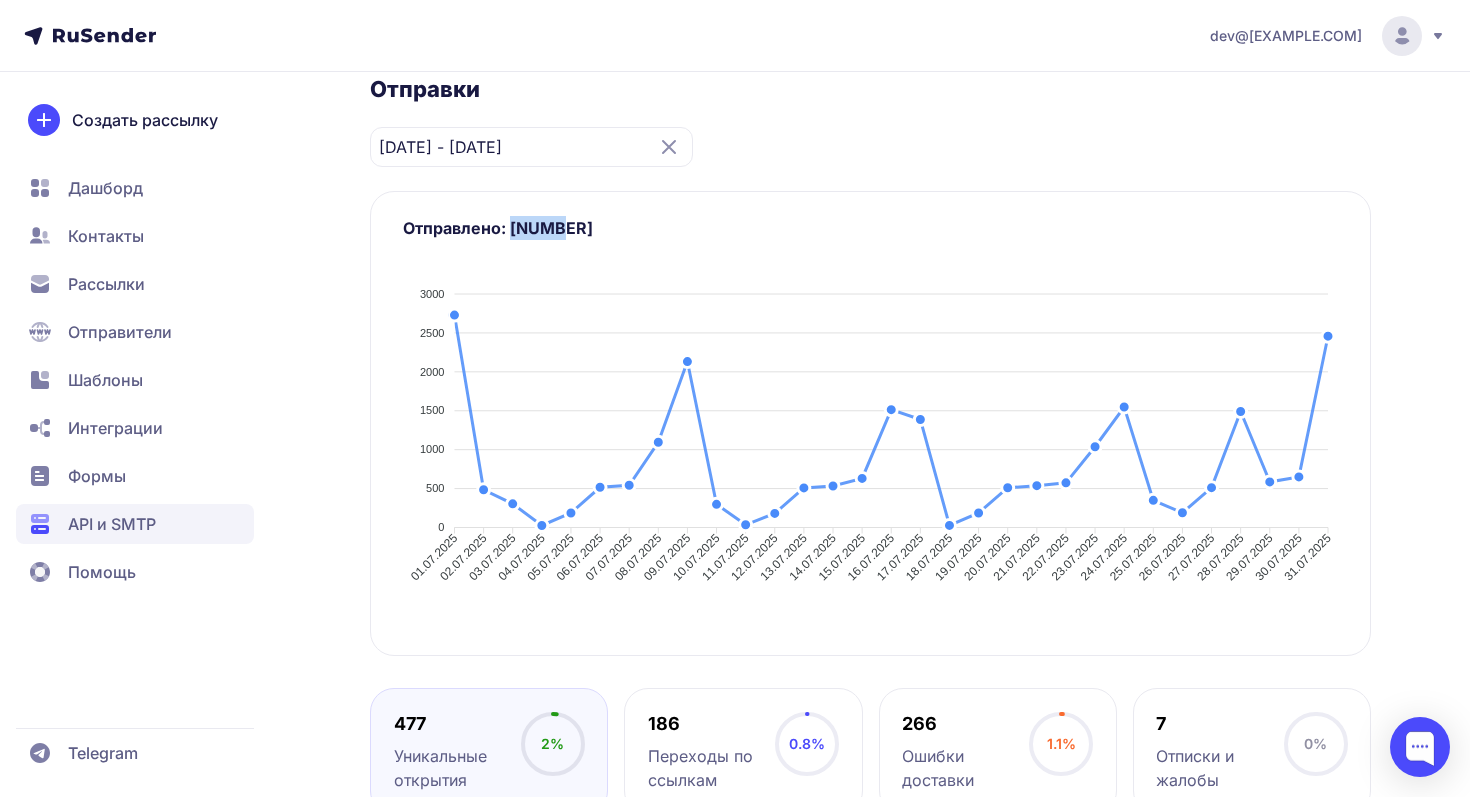 drag, startPoint x: 512, startPoint y: 228, endPoint x: 560, endPoint y: 228, distance: 48 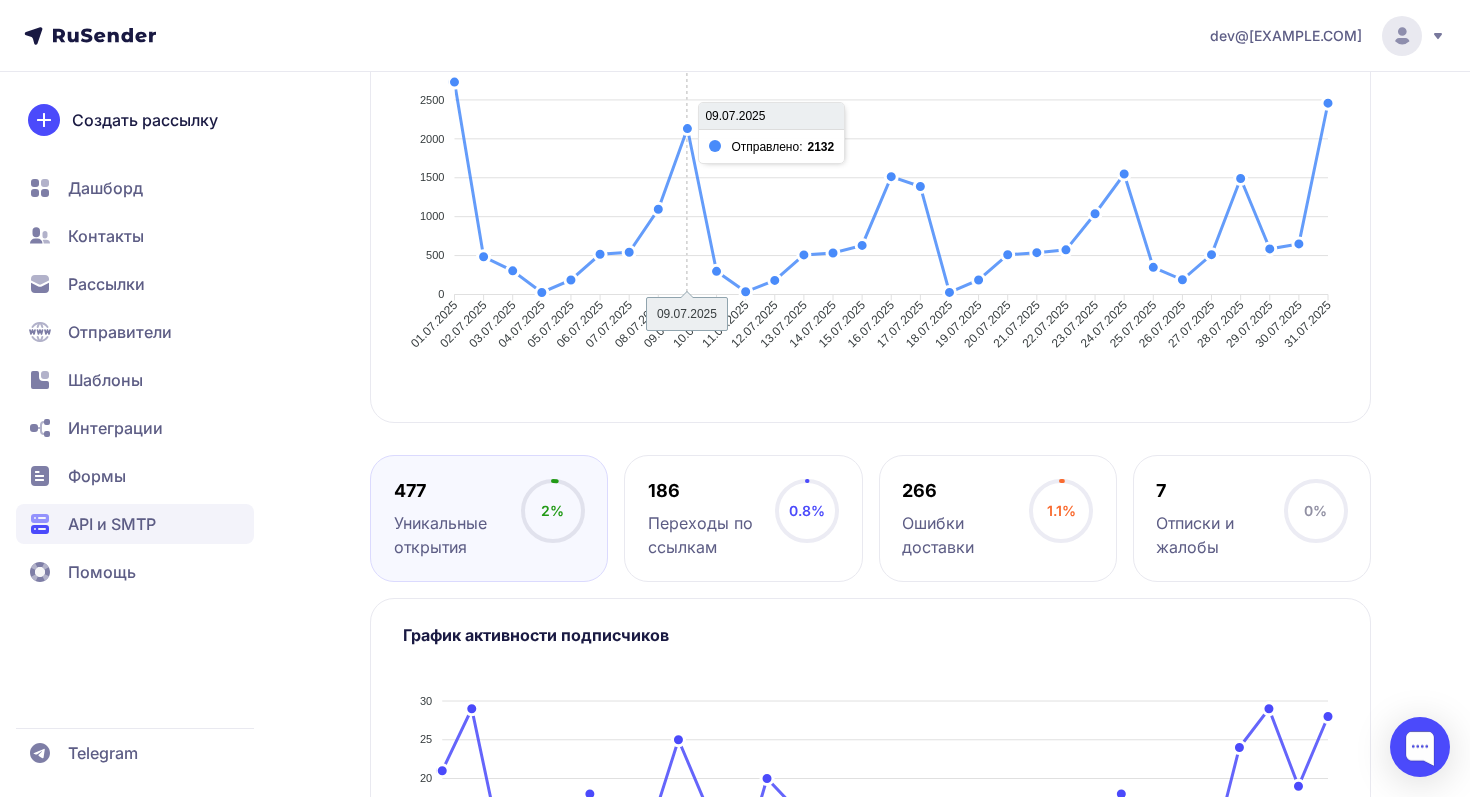 scroll, scrollTop: 473, scrollLeft: 0, axis: vertical 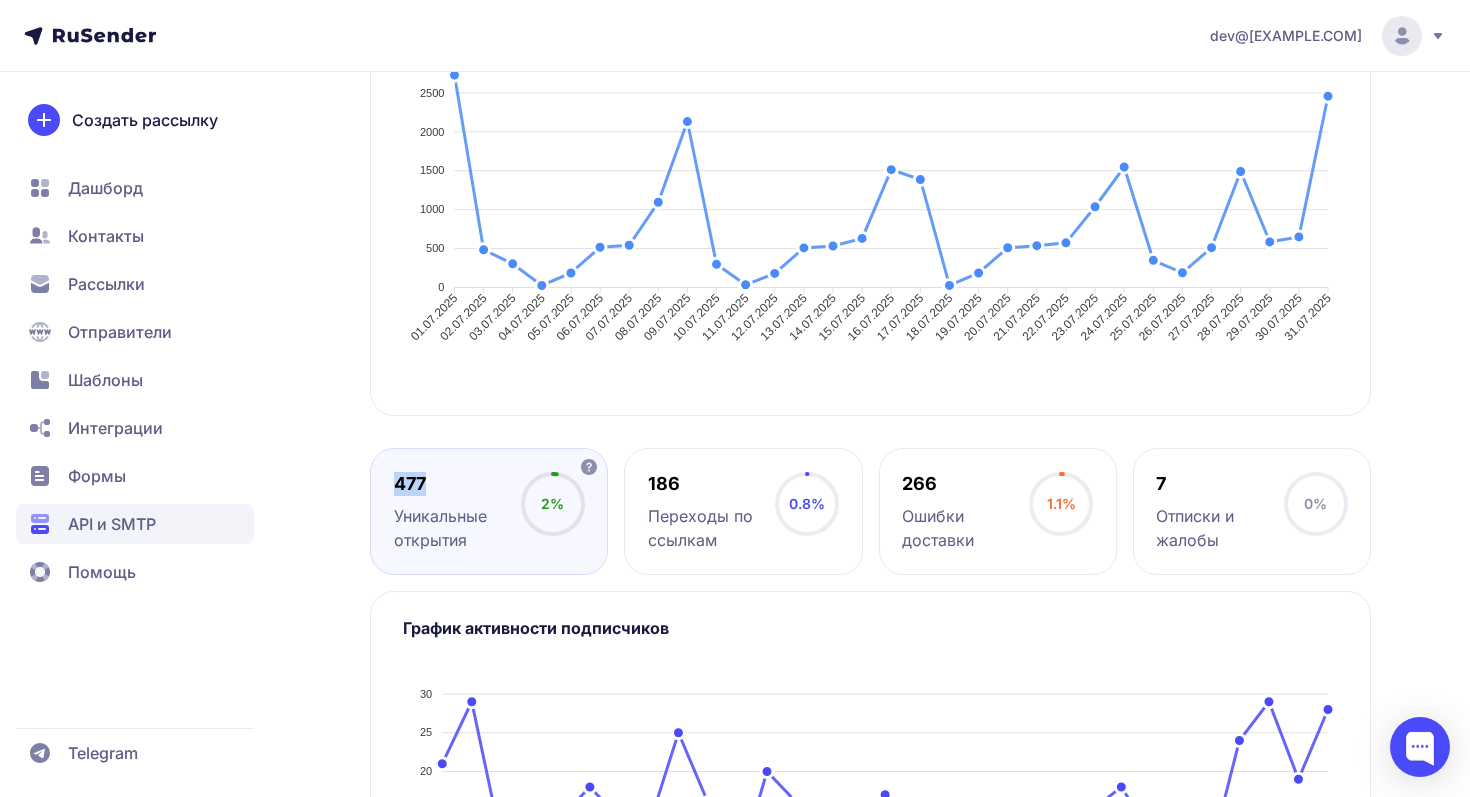 drag, startPoint x: 396, startPoint y: 485, endPoint x: 426, endPoint y: 485, distance: 30 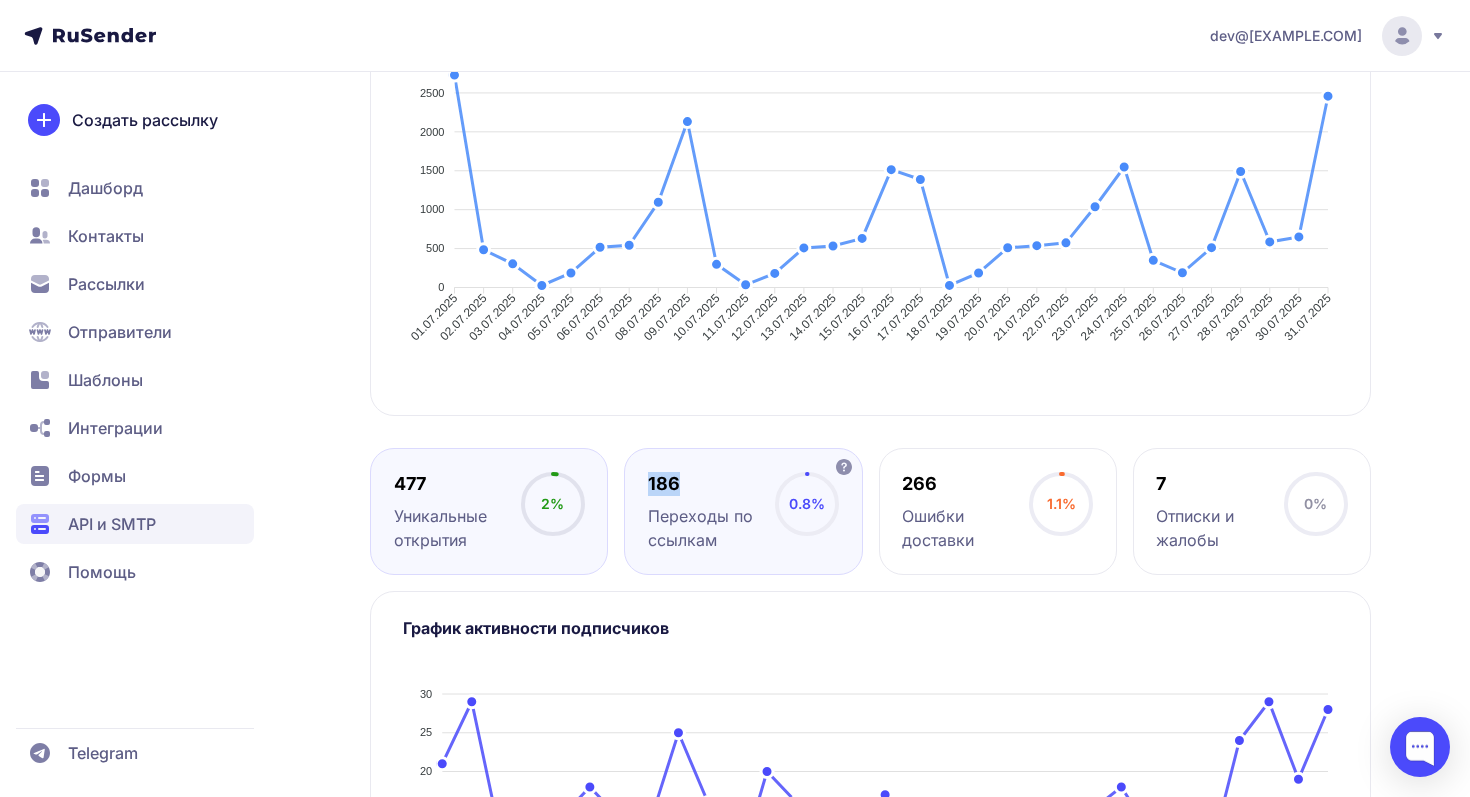 drag, startPoint x: 645, startPoint y: 482, endPoint x: 677, endPoint y: 482, distance: 32 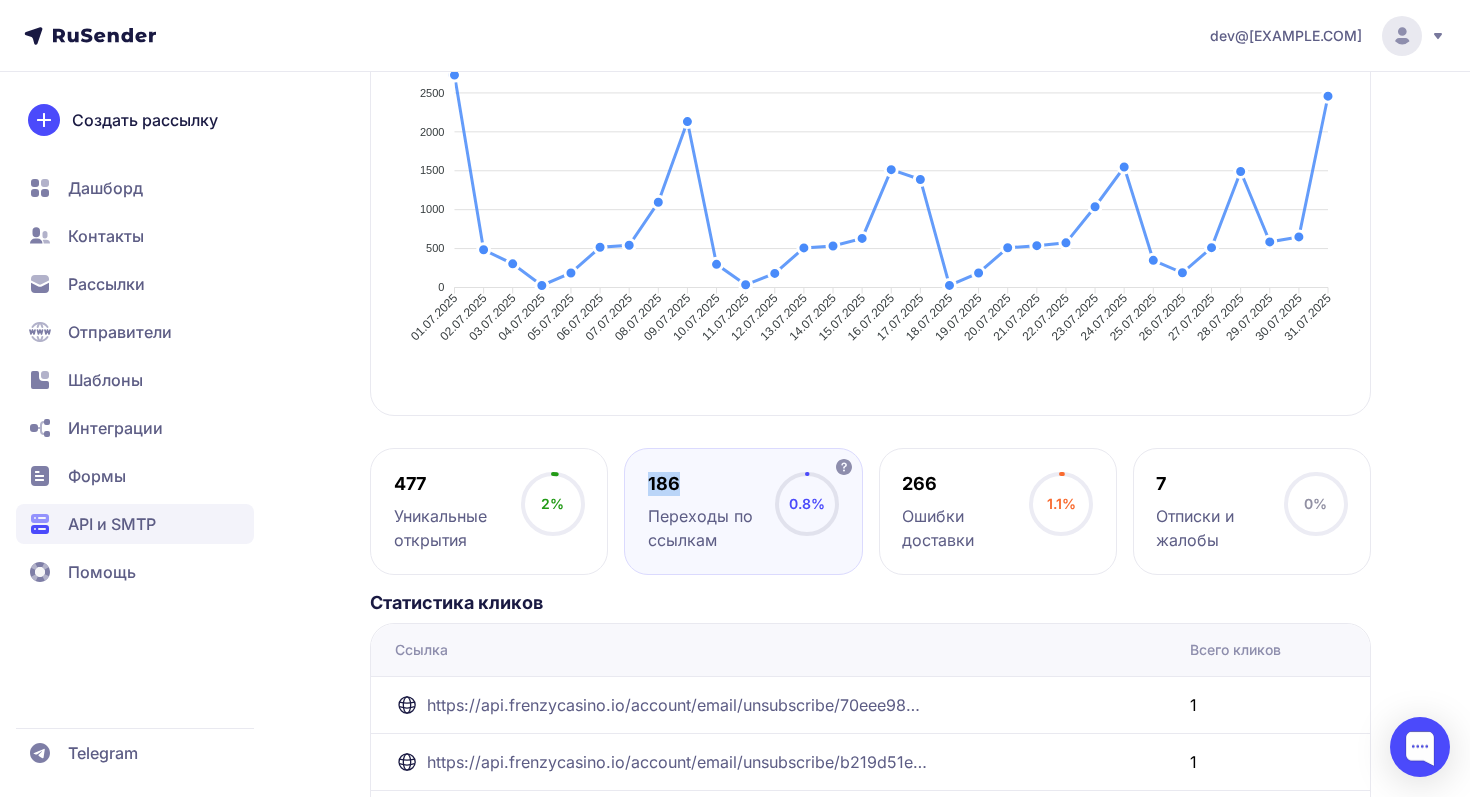 copy on "186" 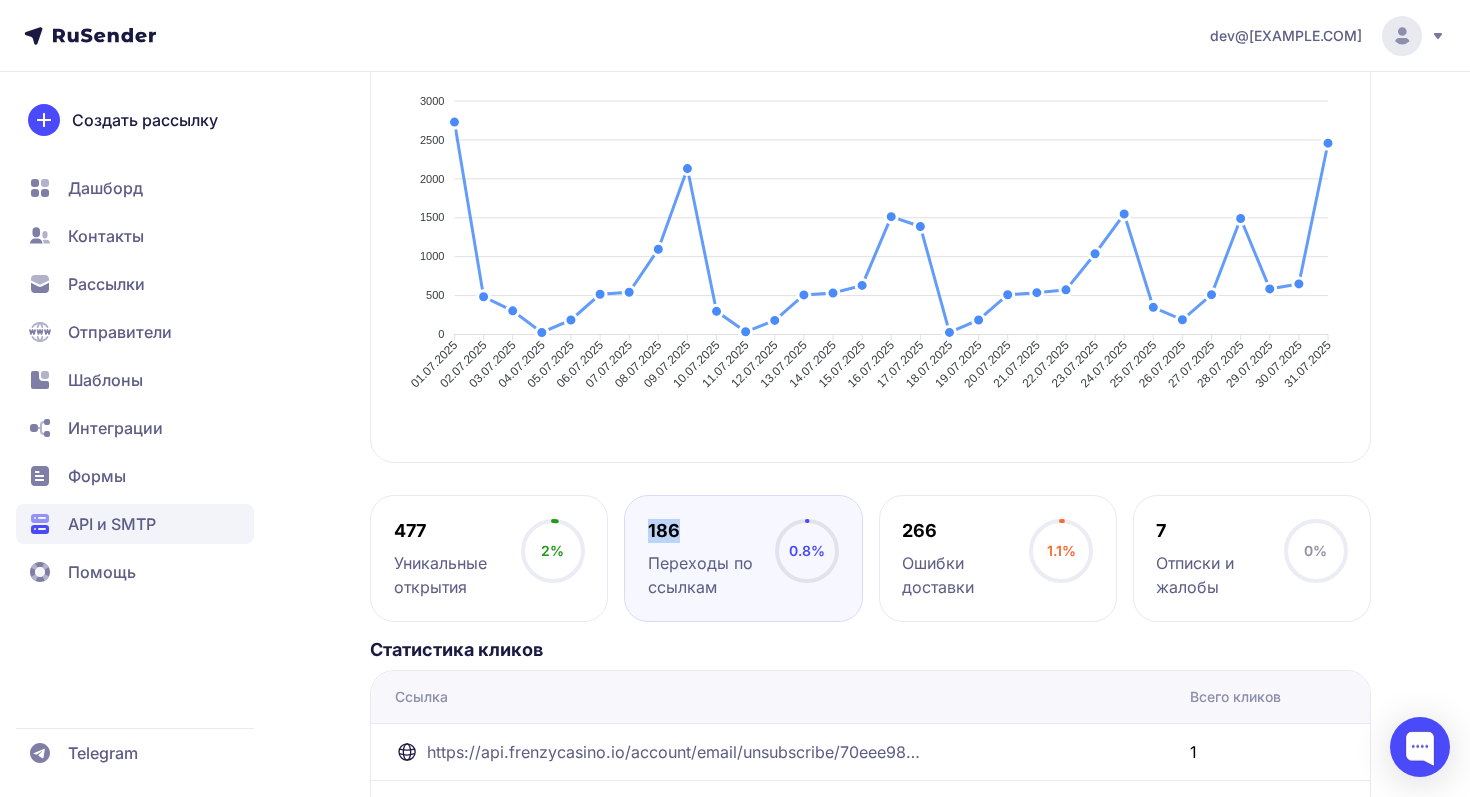 scroll, scrollTop: 499, scrollLeft: 0, axis: vertical 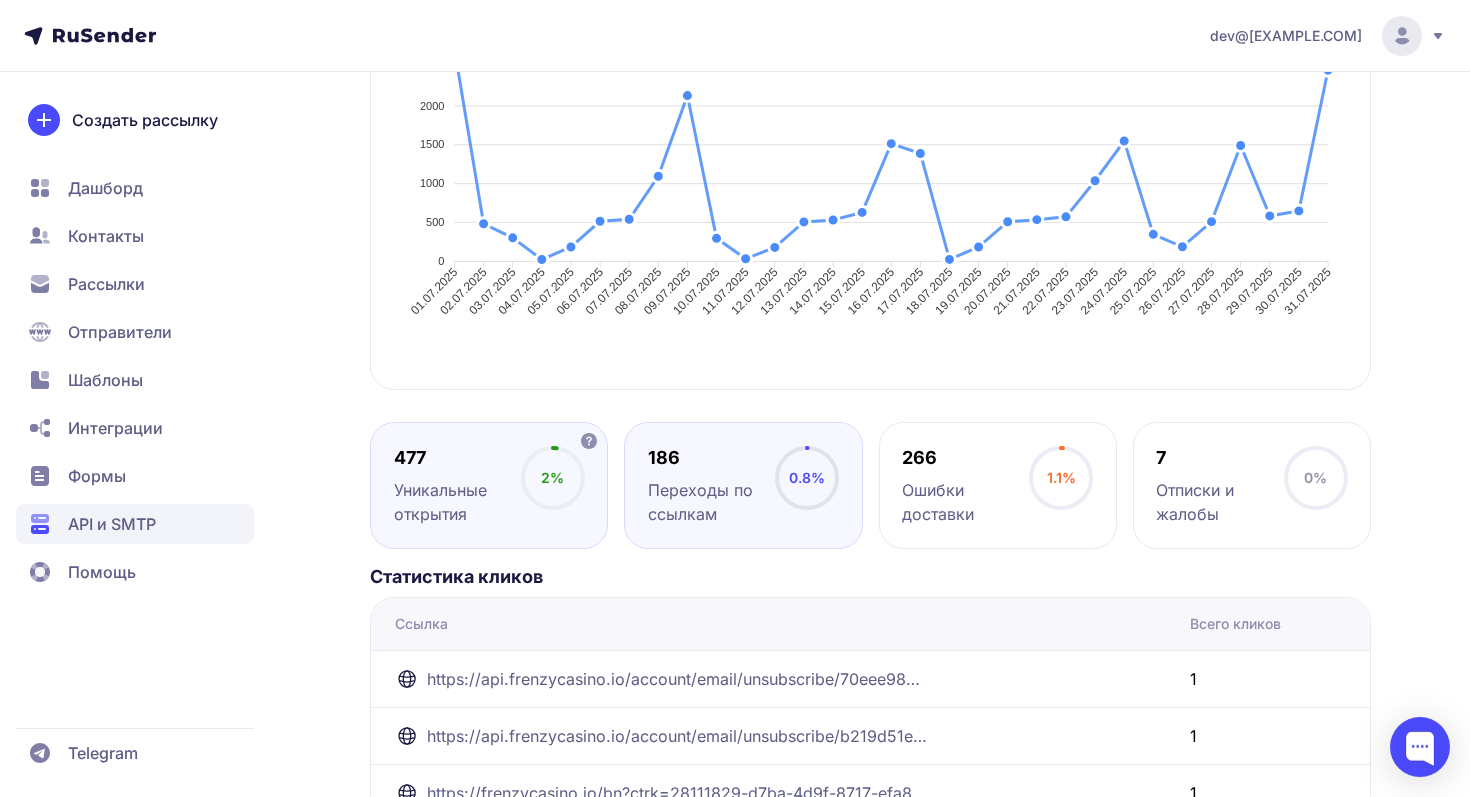 click on "Уникальные открытия" at bounding box center [457, 502] 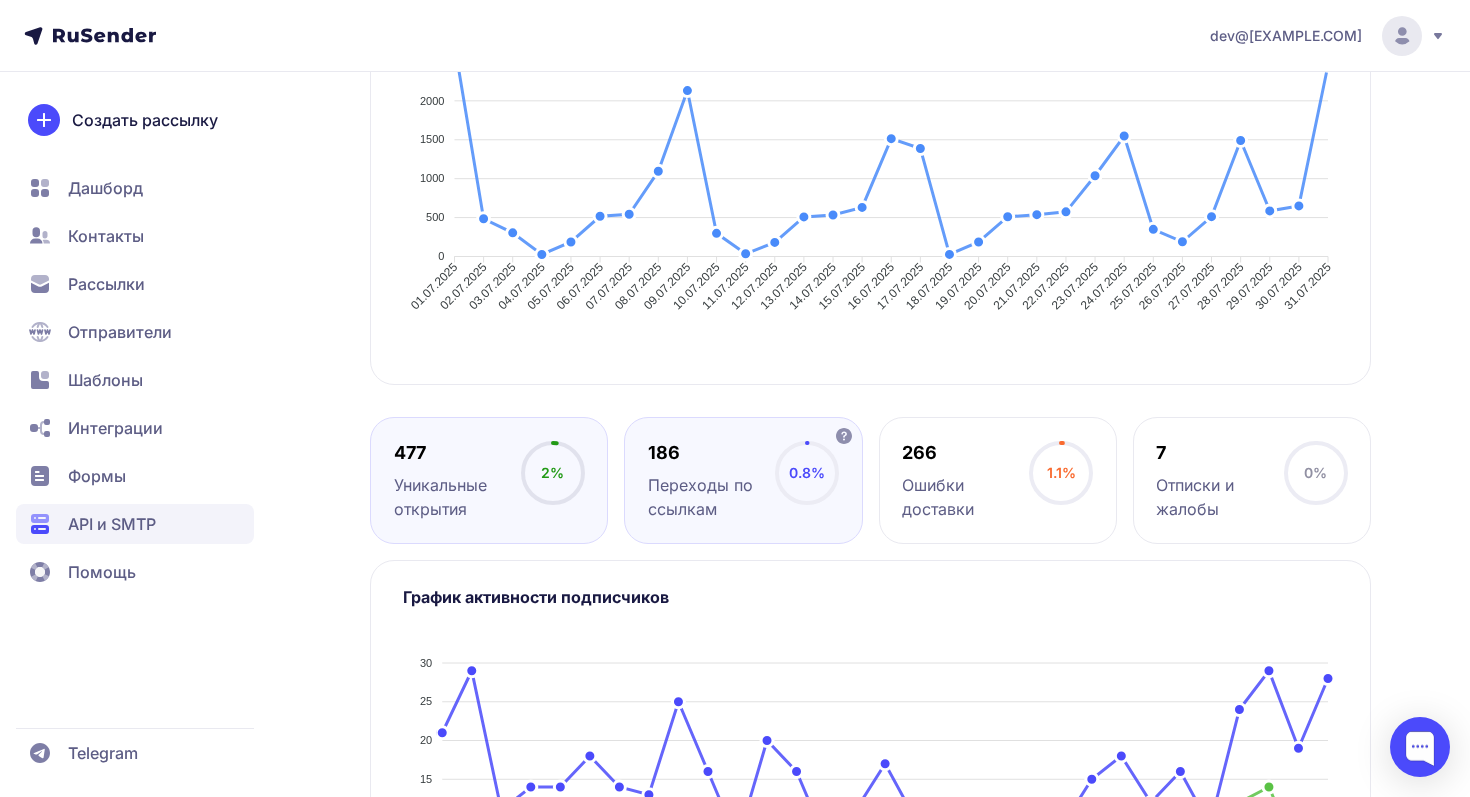 scroll, scrollTop: 502, scrollLeft: 0, axis: vertical 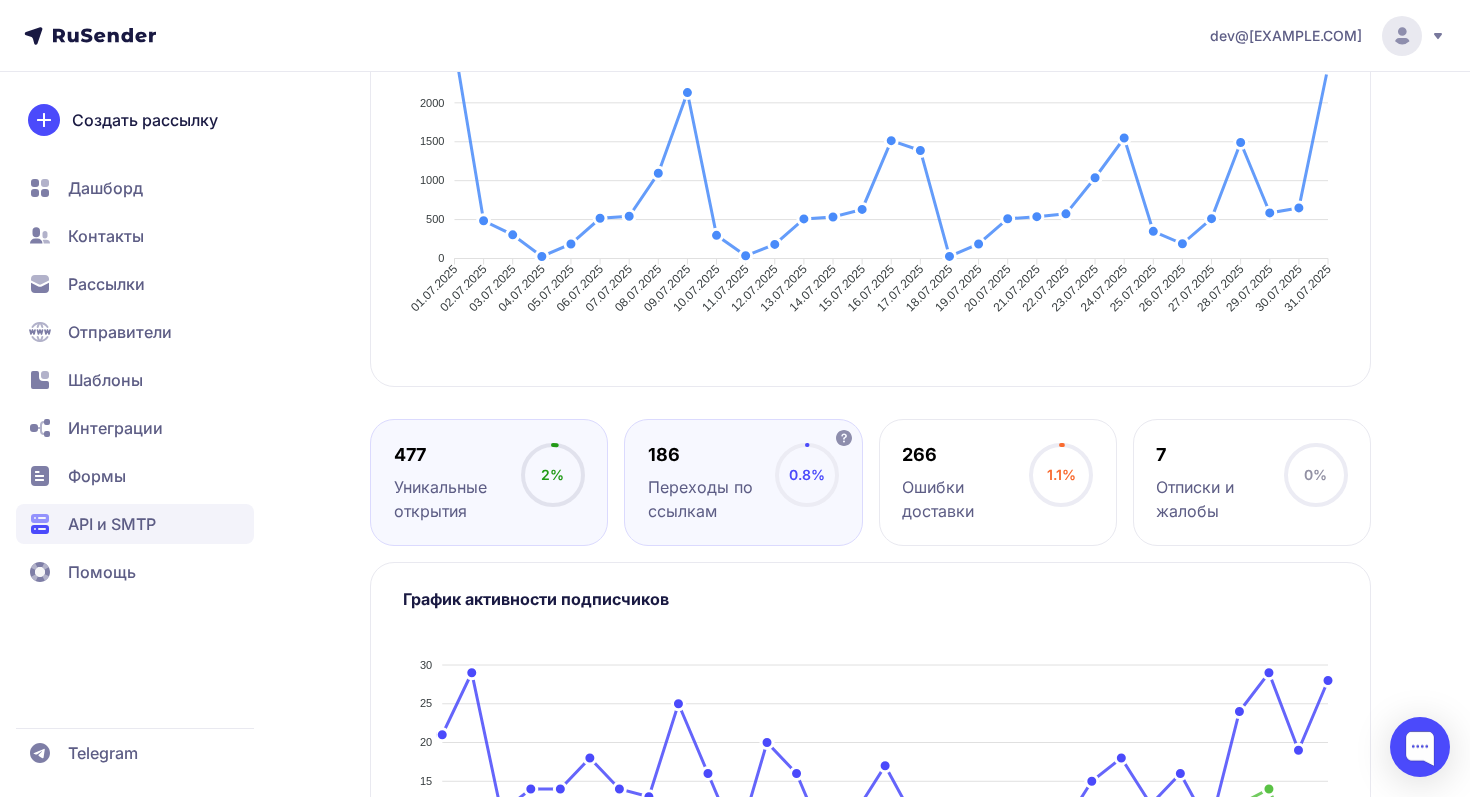 click on "186" at bounding box center [711, 455] 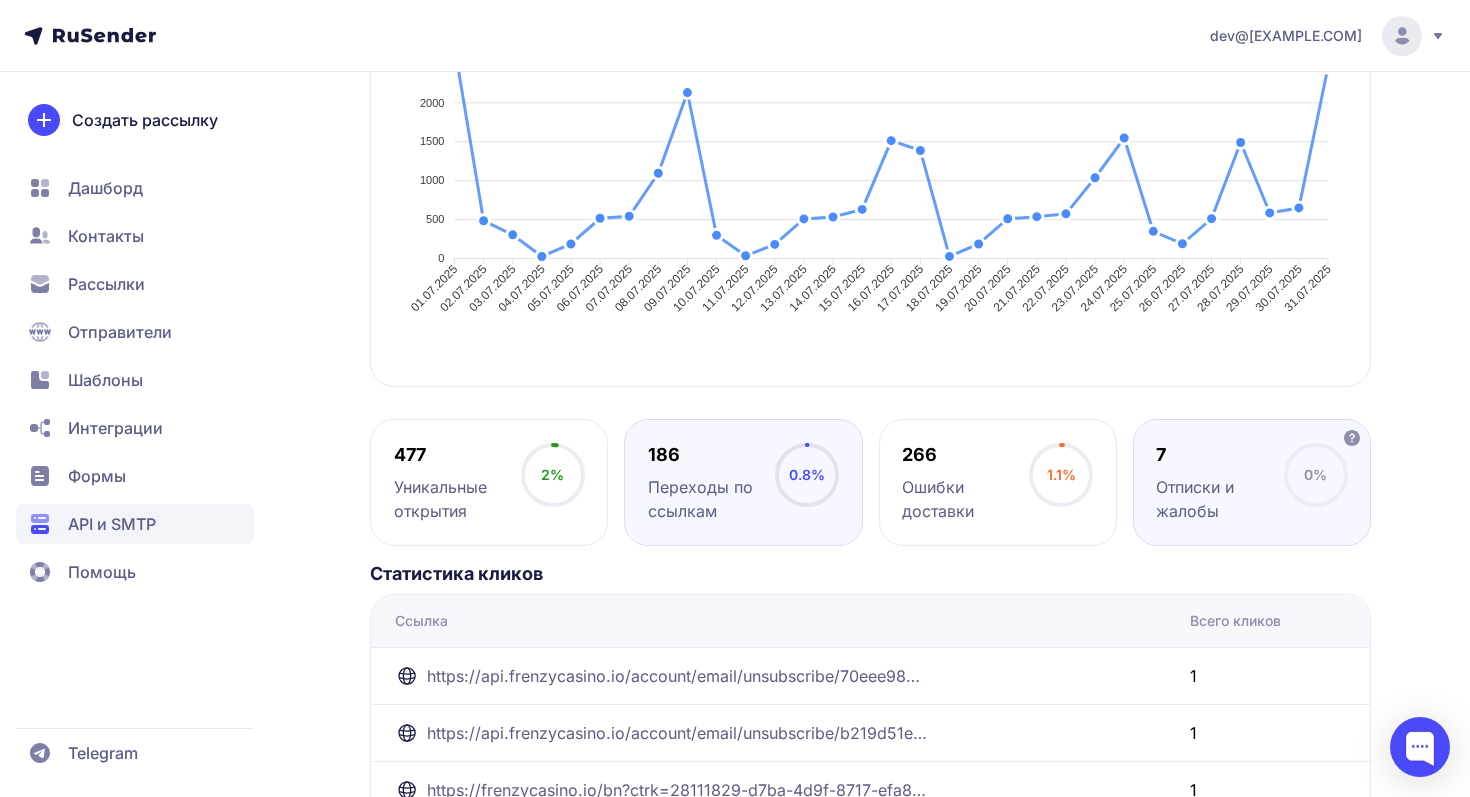 click on "Отписки и жалобы" at bounding box center (1219, 499) 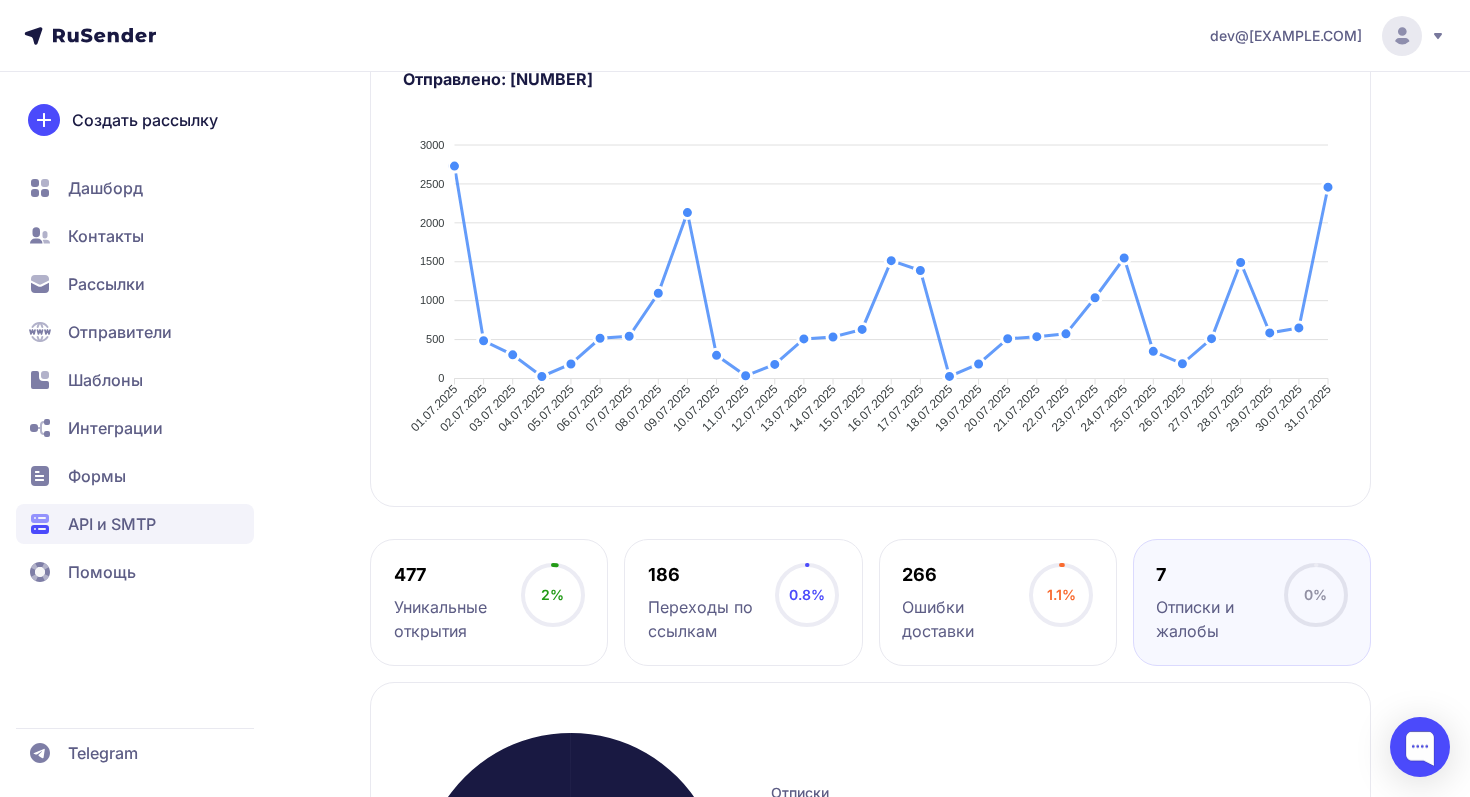 scroll, scrollTop: 367, scrollLeft: 0, axis: vertical 